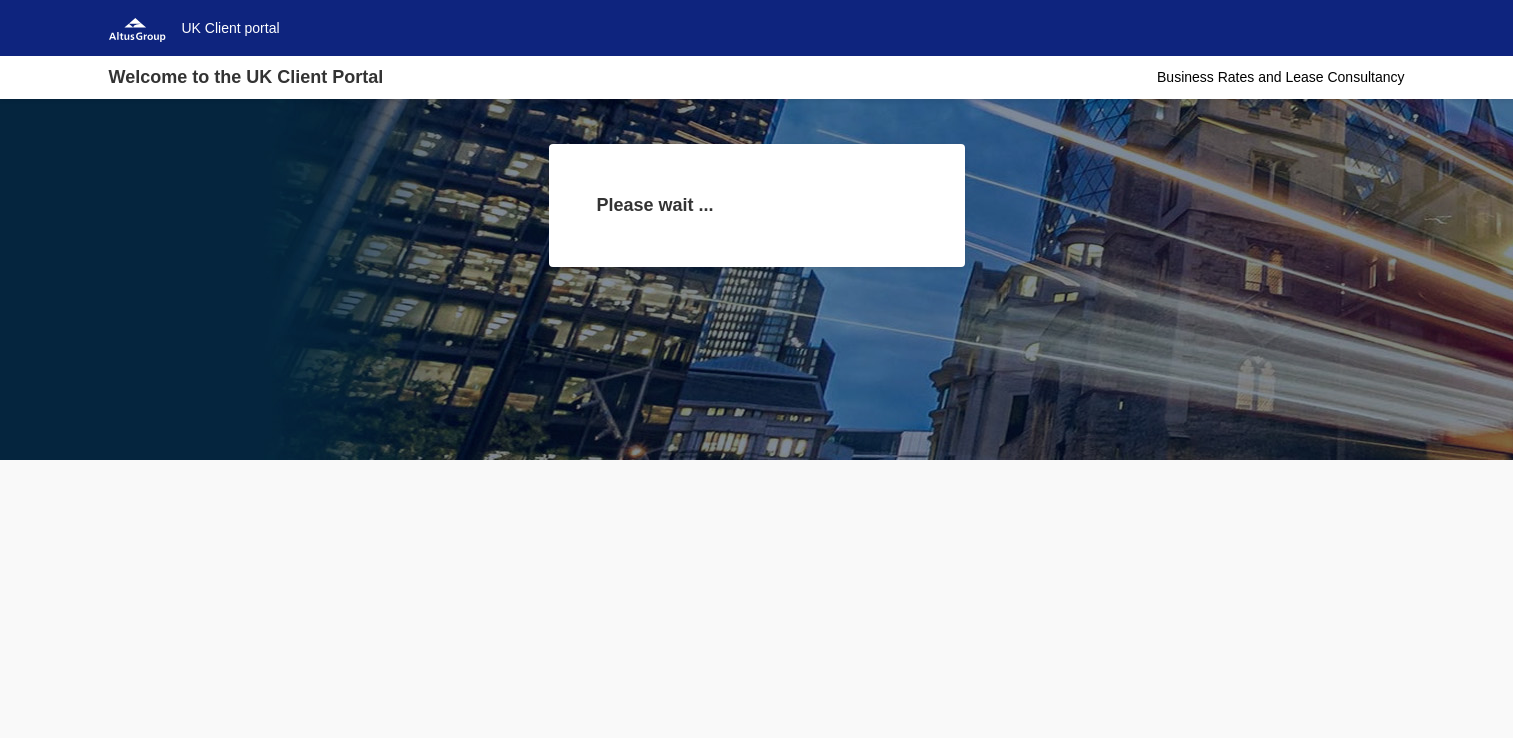 scroll, scrollTop: 0, scrollLeft: 0, axis: both 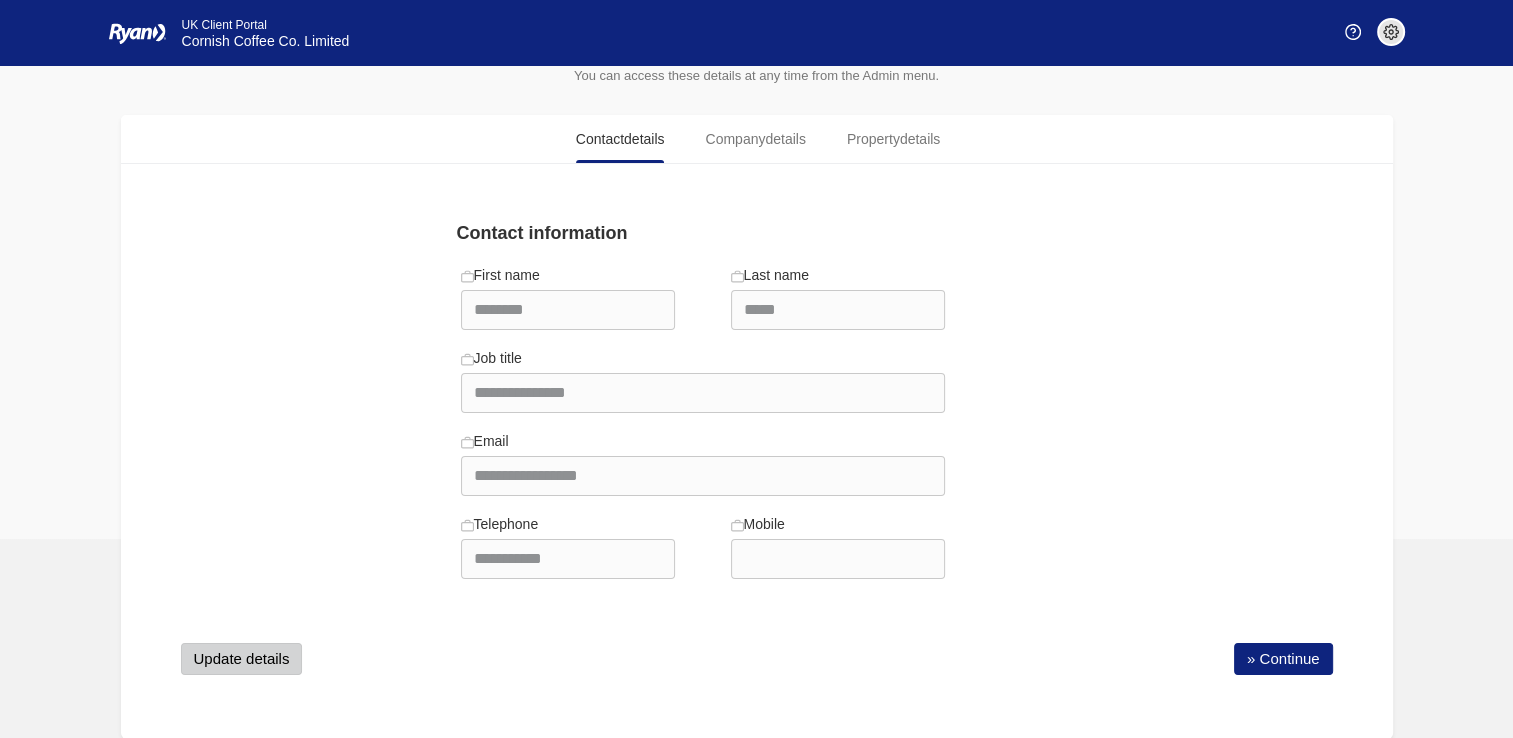 click on "Update details" at bounding box center (242, 659) 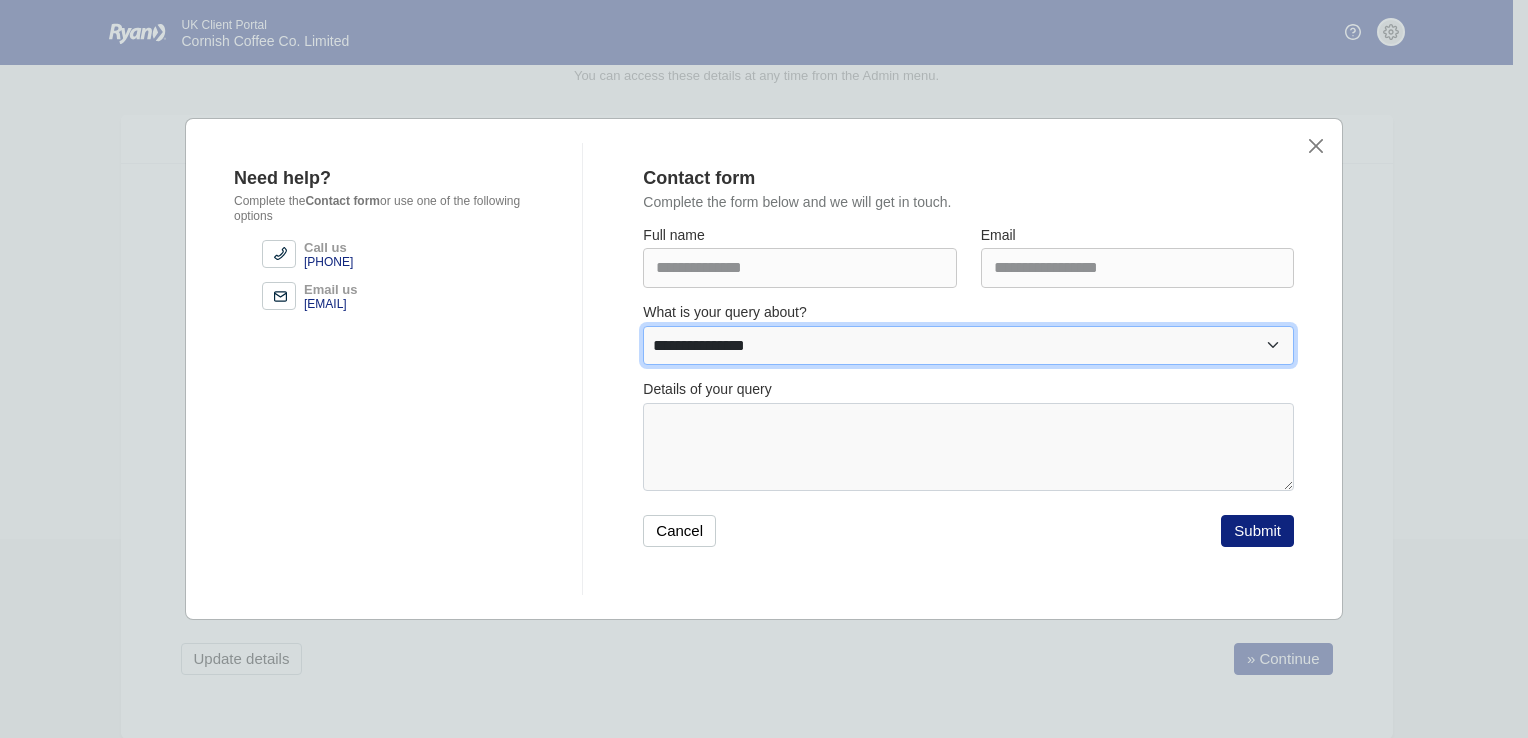 click on "**********" at bounding box center (968, 346) 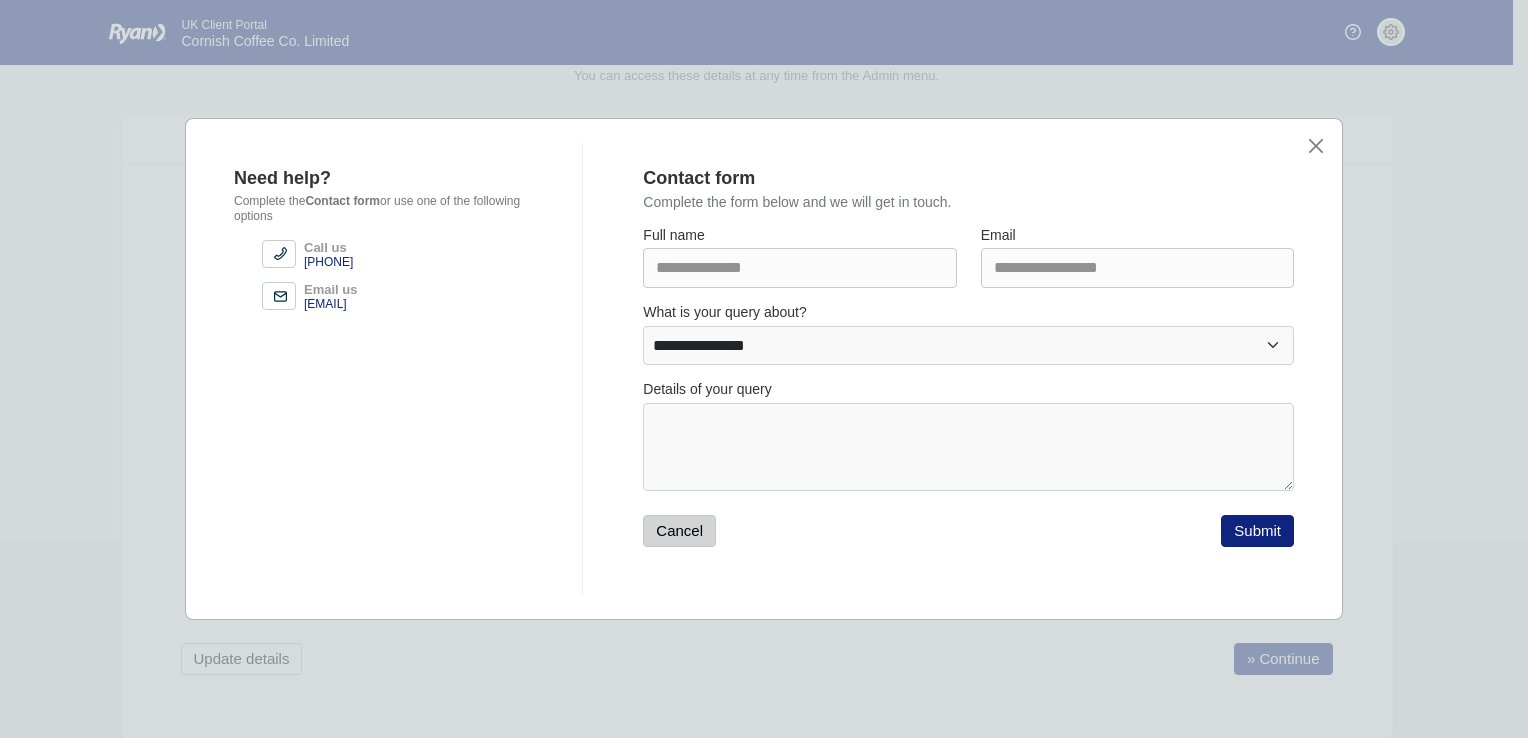 click on "Cancel" at bounding box center (679, 531) 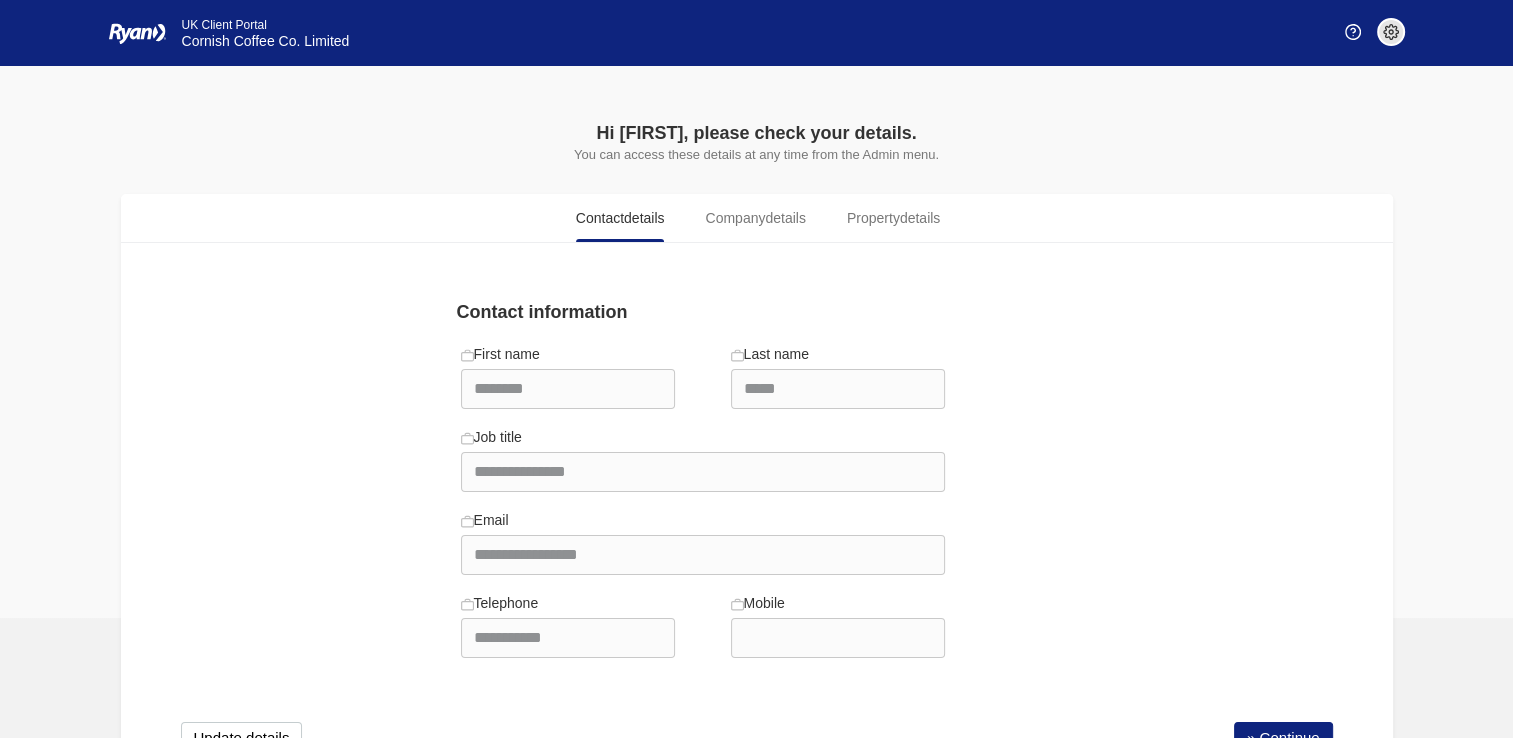 scroll, scrollTop: 79, scrollLeft: 0, axis: vertical 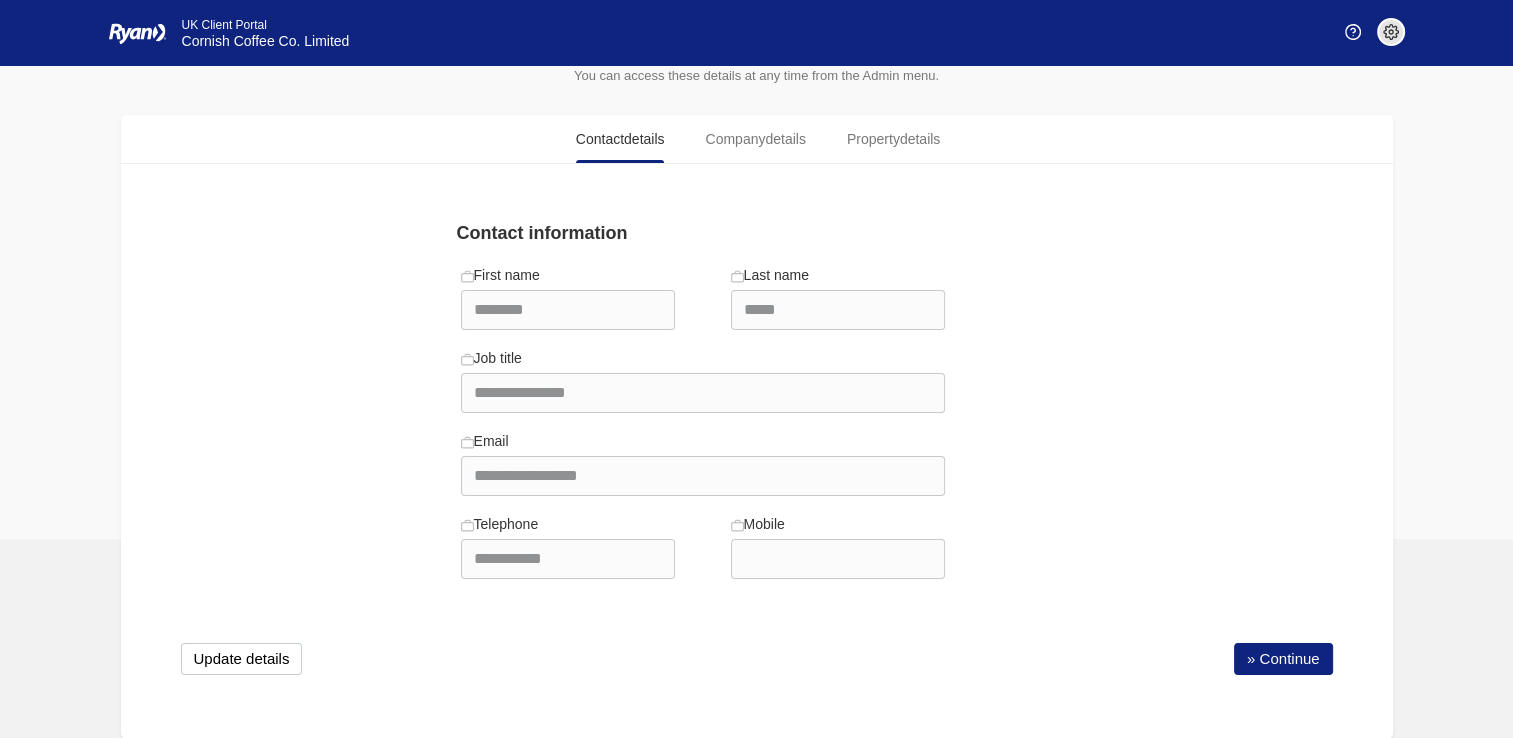 click on "**********" at bounding box center [568, 545] 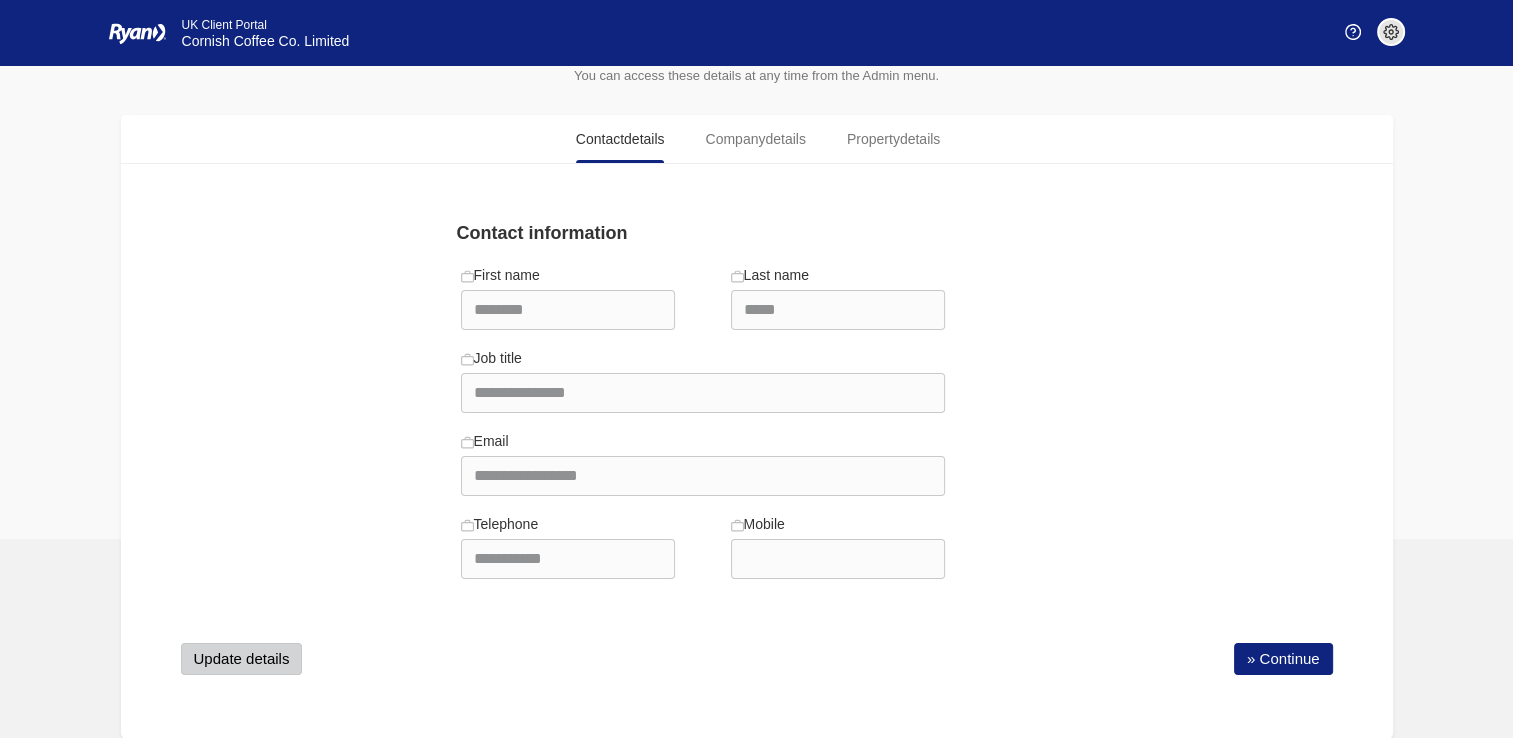 click on "Update details" at bounding box center (242, 659) 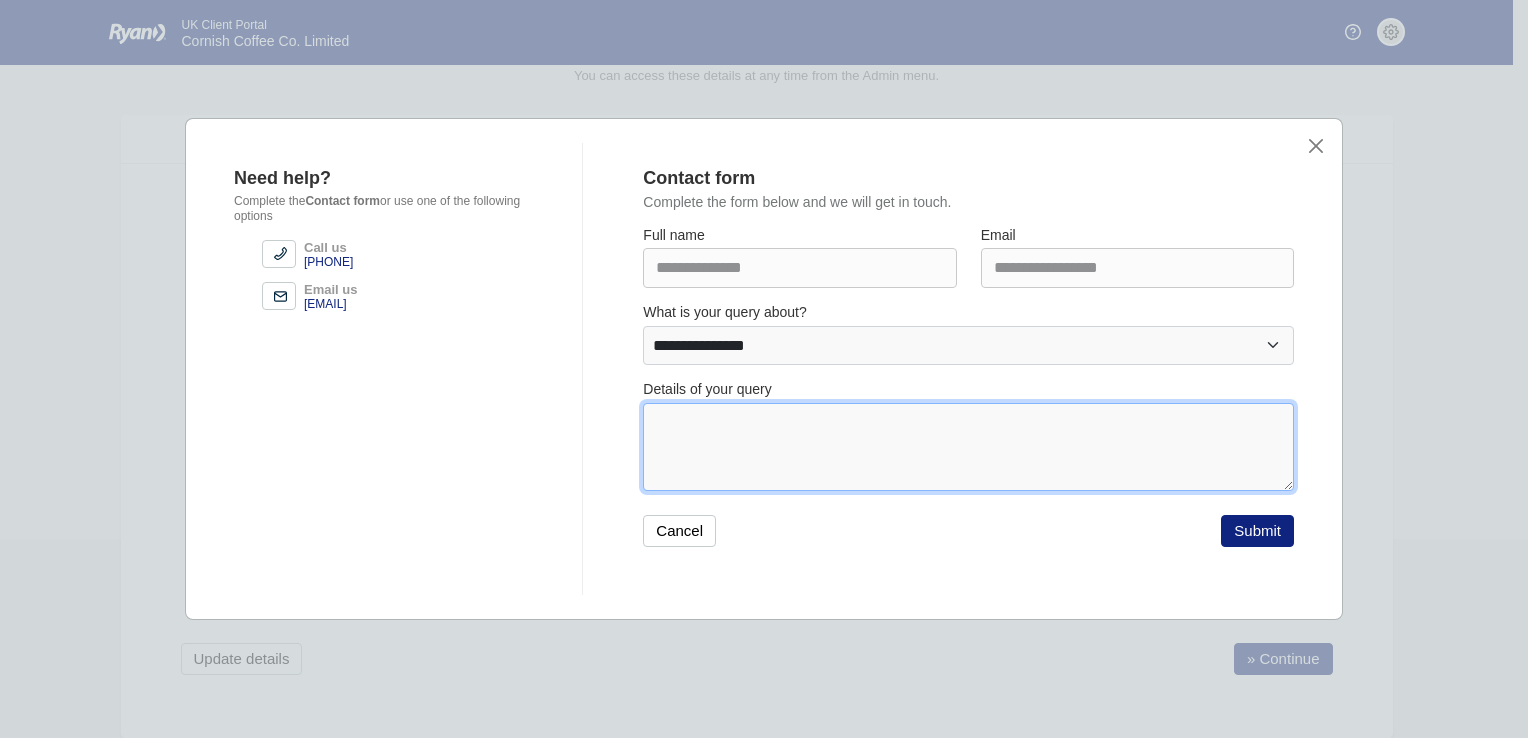 click at bounding box center (968, 447) 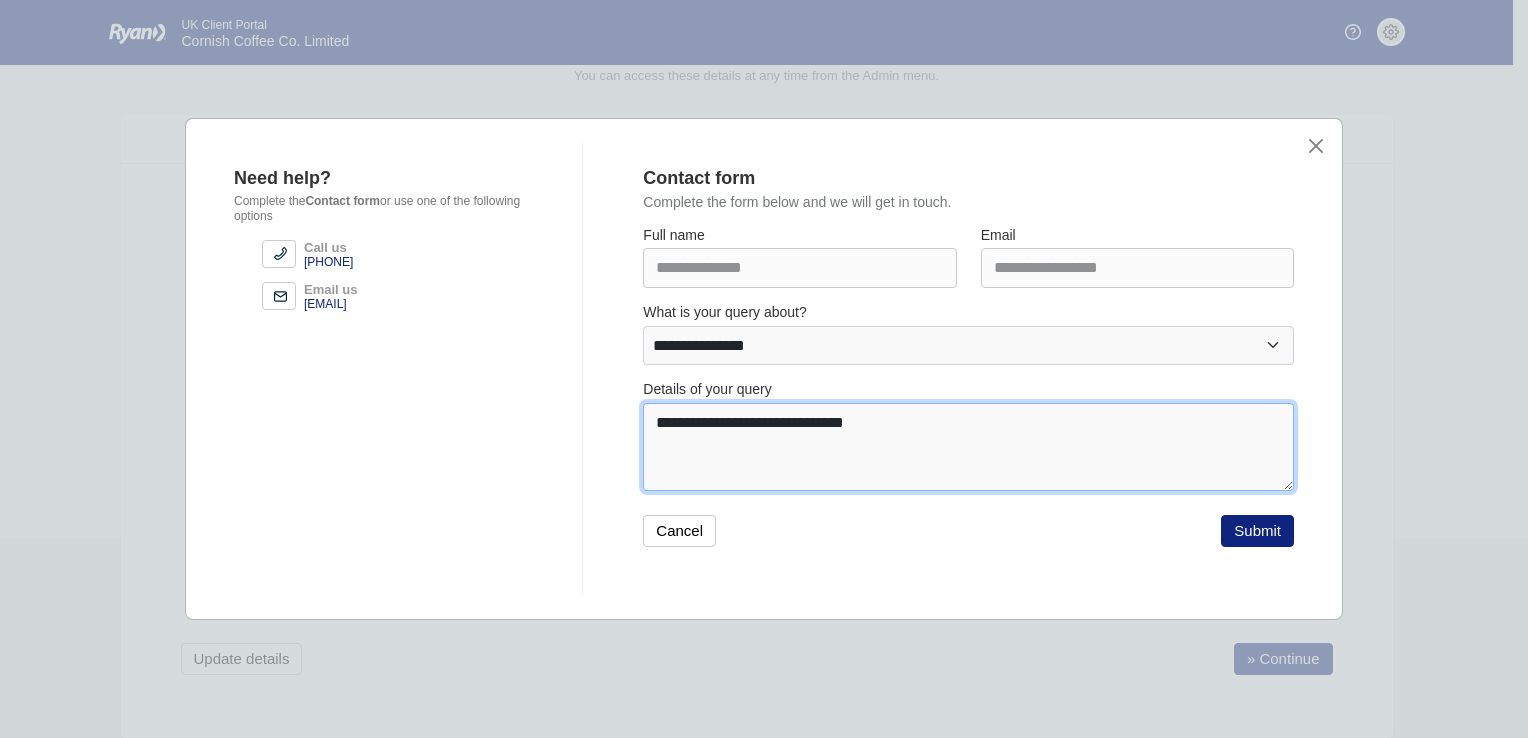 drag, startPoint x: 885, startPoint y: 425, endPoint x: 928, endPoint y: 424, distance: 43.011627 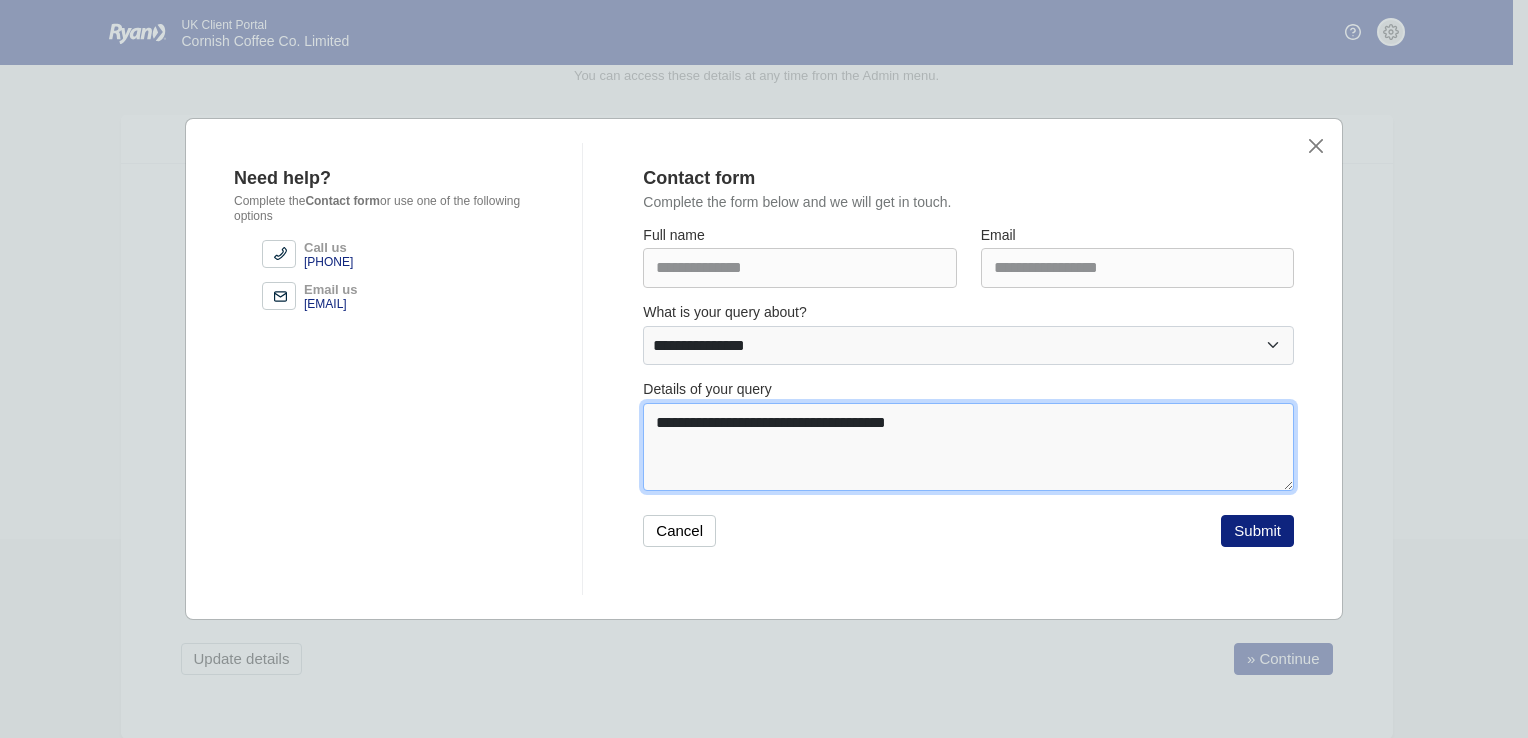 click on "**********" at bounding box center [968, 447] 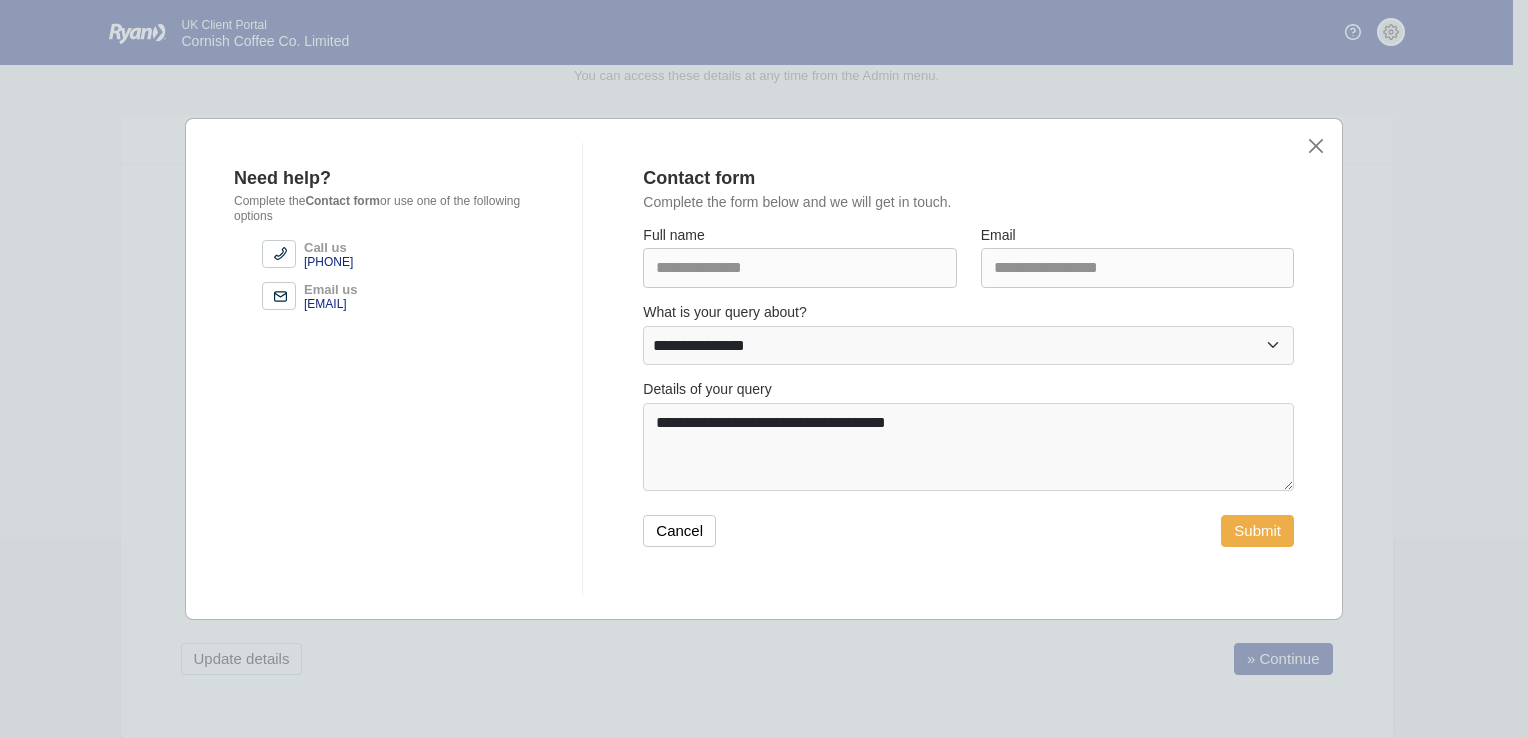 click on "Submit" at bounding box center (1257, 531) 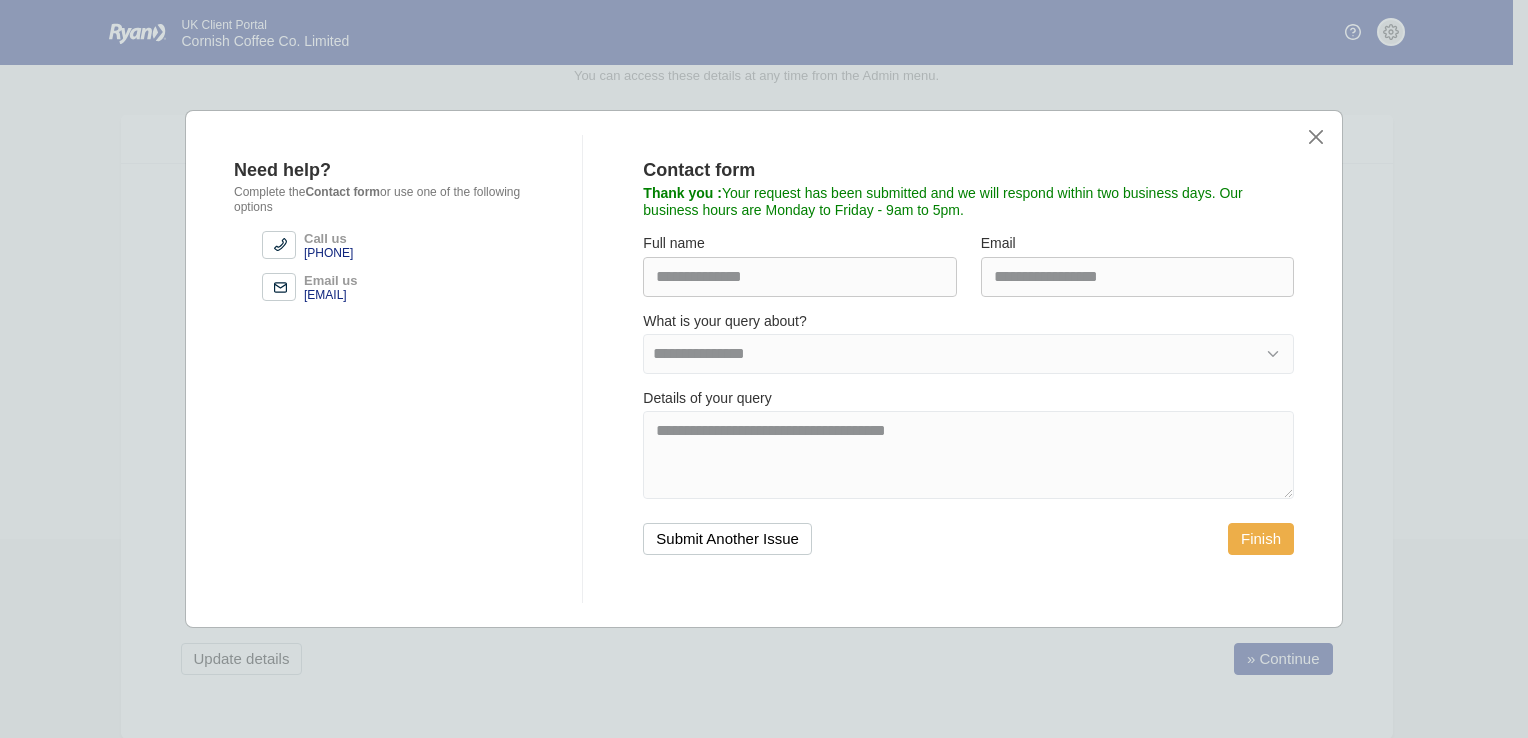 click on "Finish" at bounding box center (1261, 539) 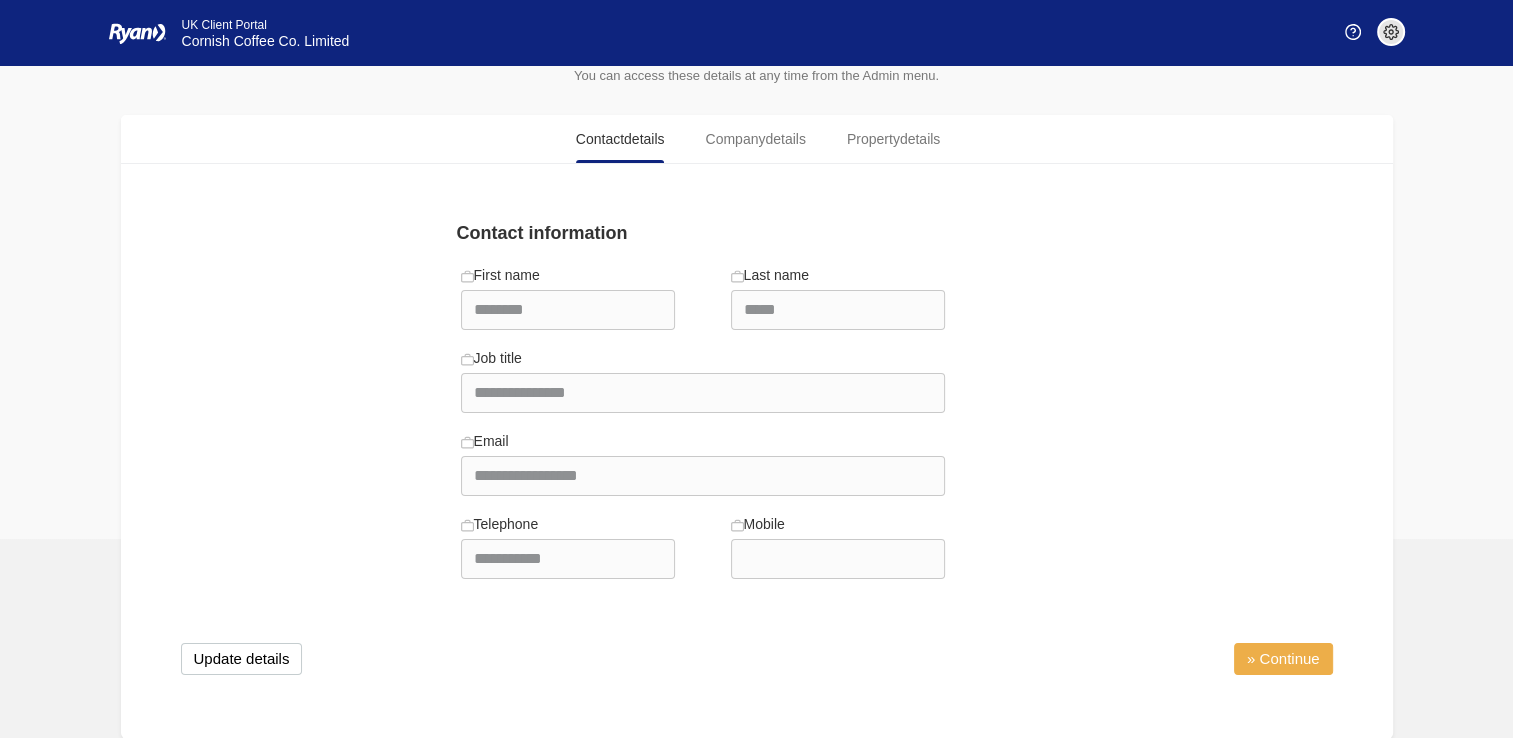 click on "» Continue" at bounding box center [1283, 659] 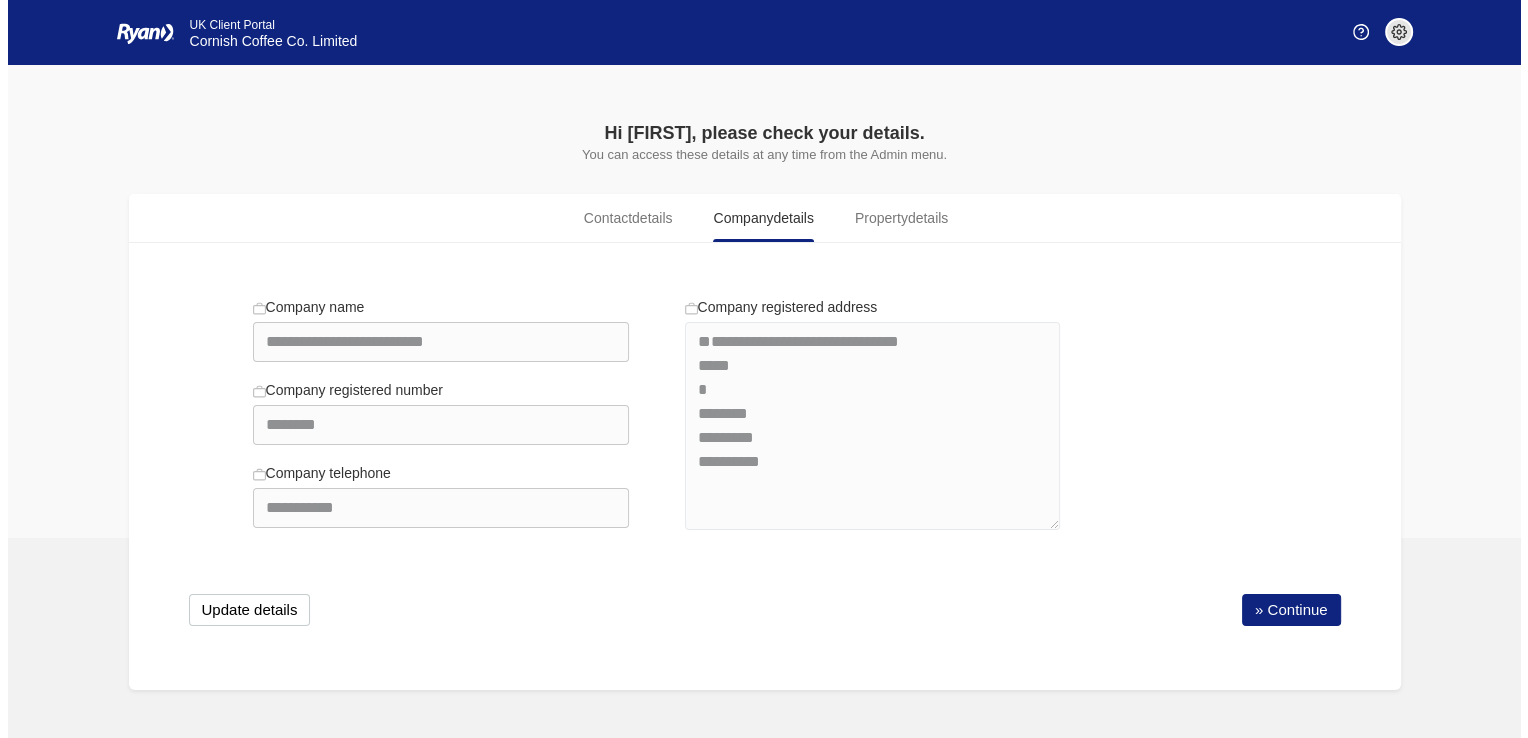 scroll, scrollTop: 0, scrollLeft: 0, axis: both 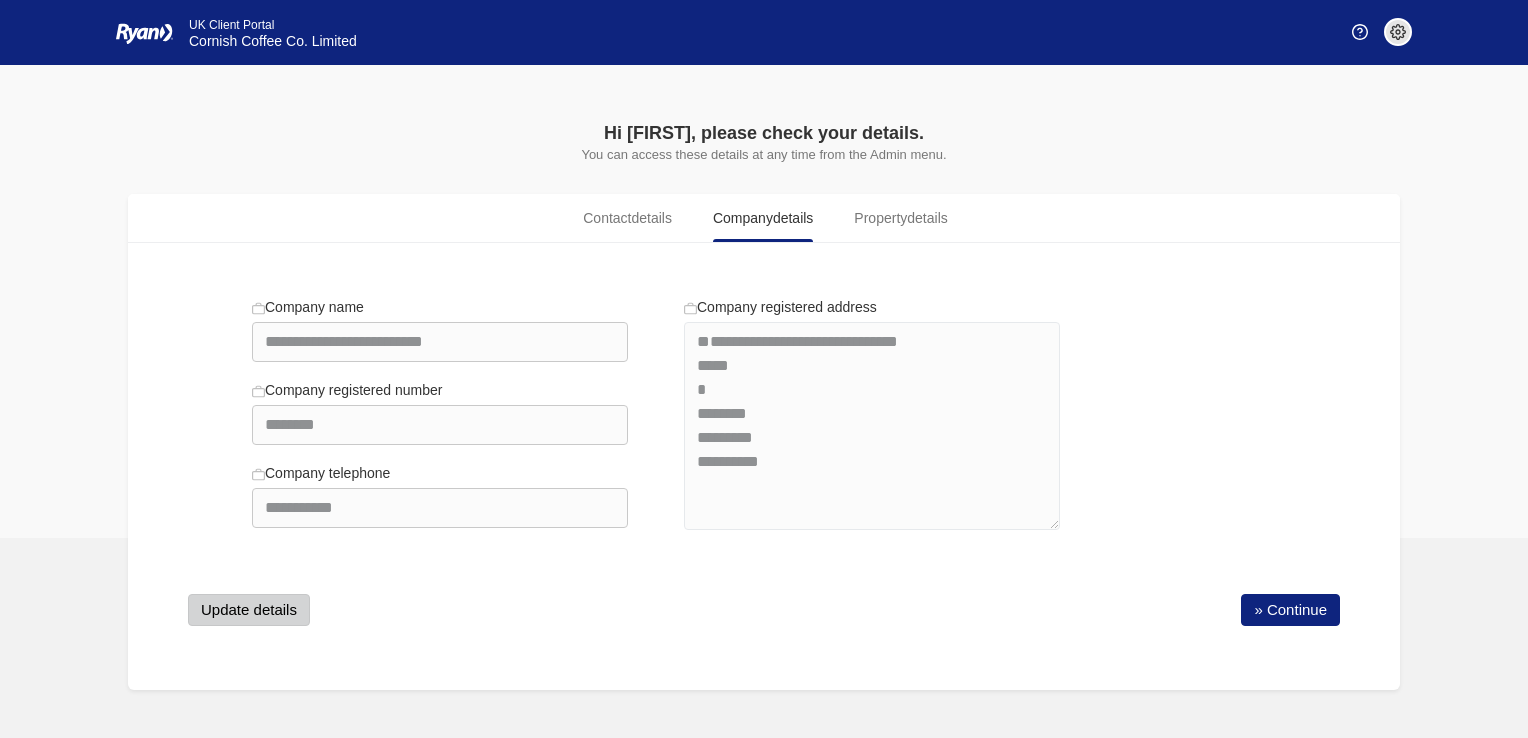 click on "Update details" at bounding box center (249, 610) 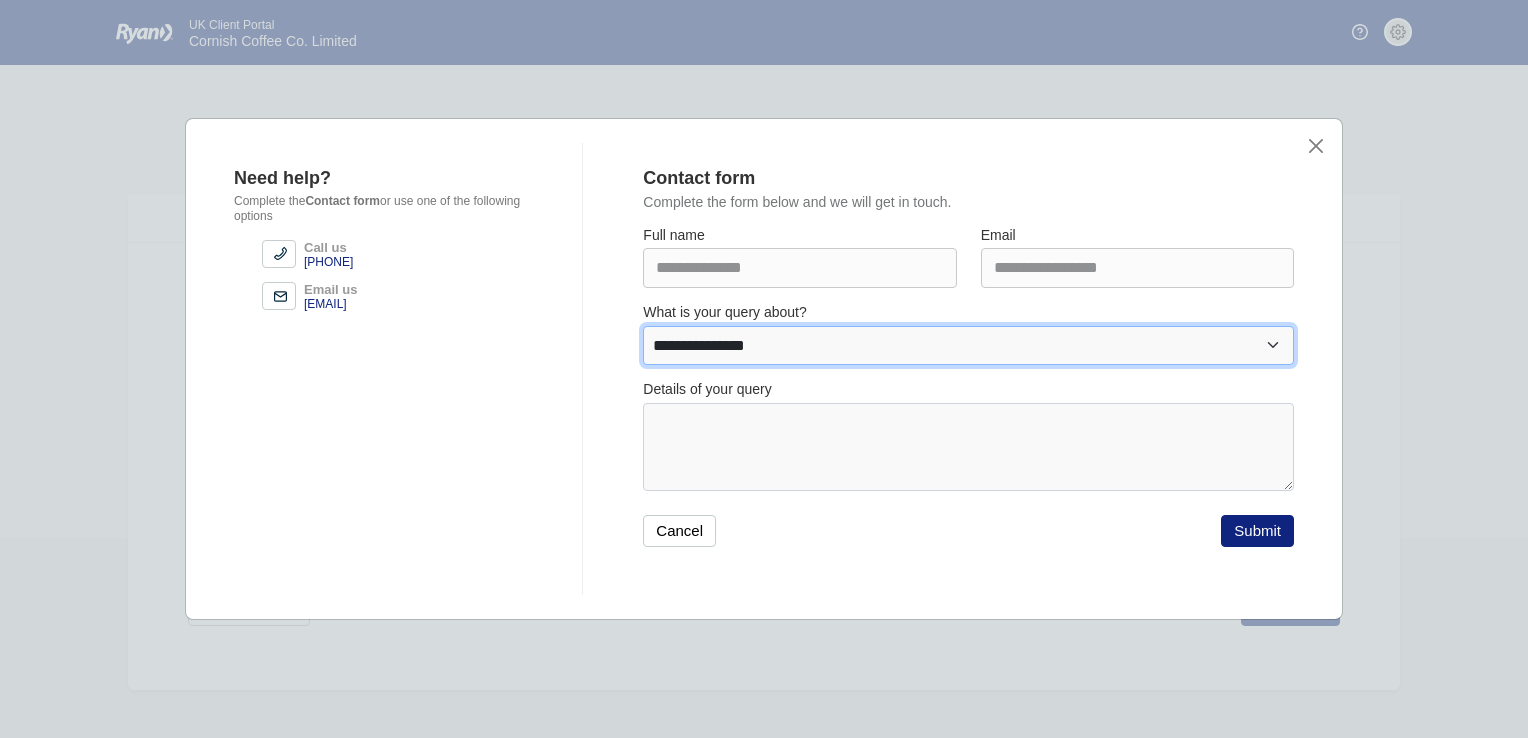 click on "**********" at bounding box center [968, 346] 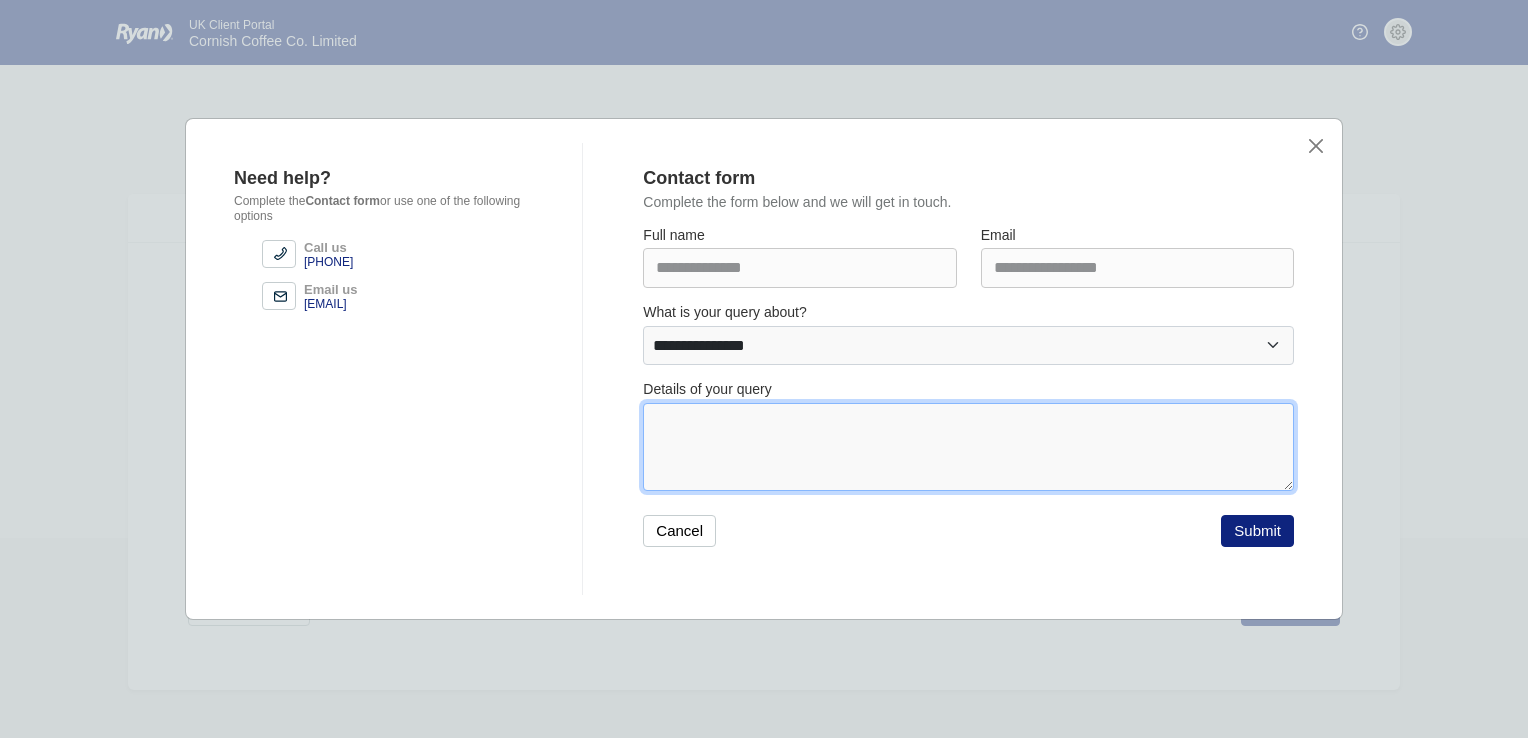 click at bounding box center (968, 447) 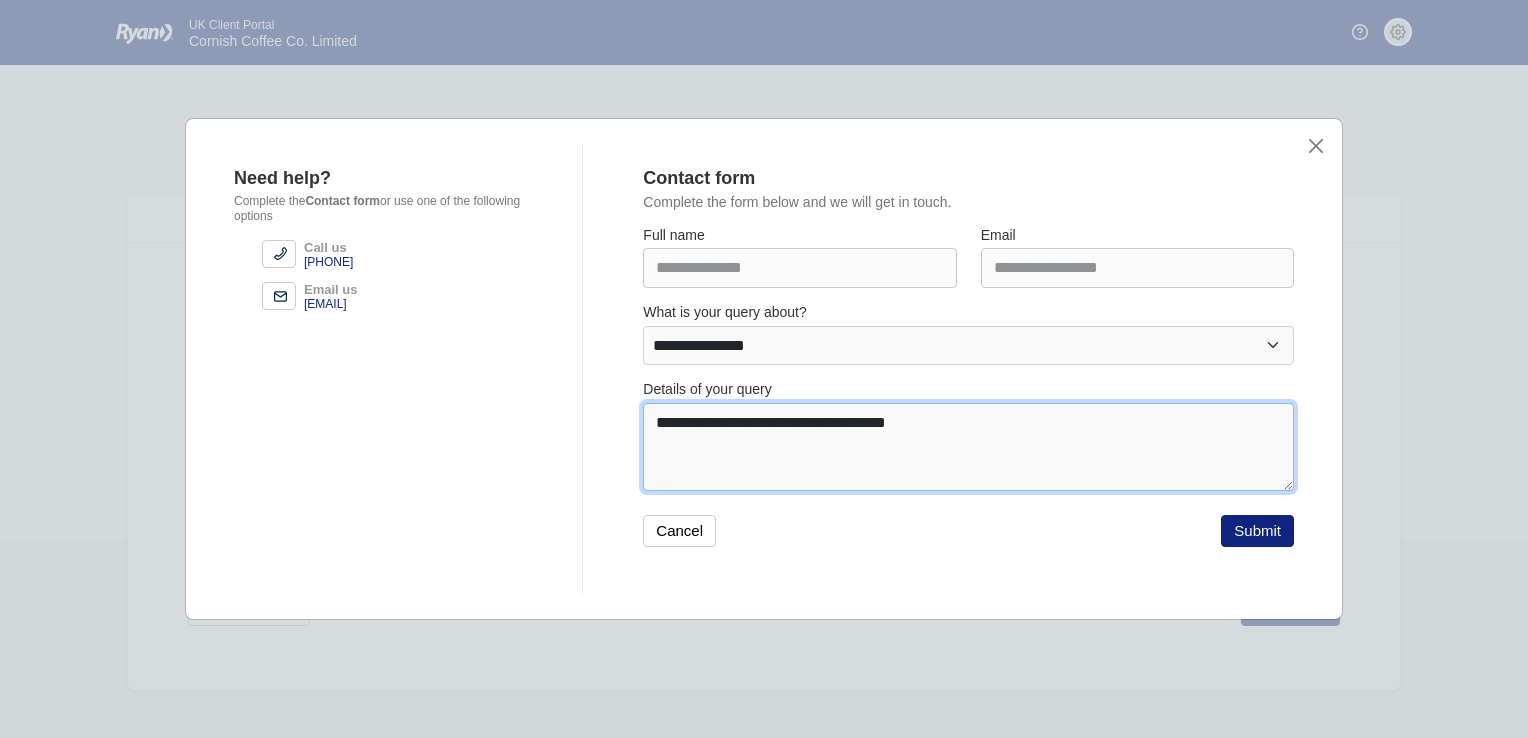 click on "**********" at bounding box center [968, 447] 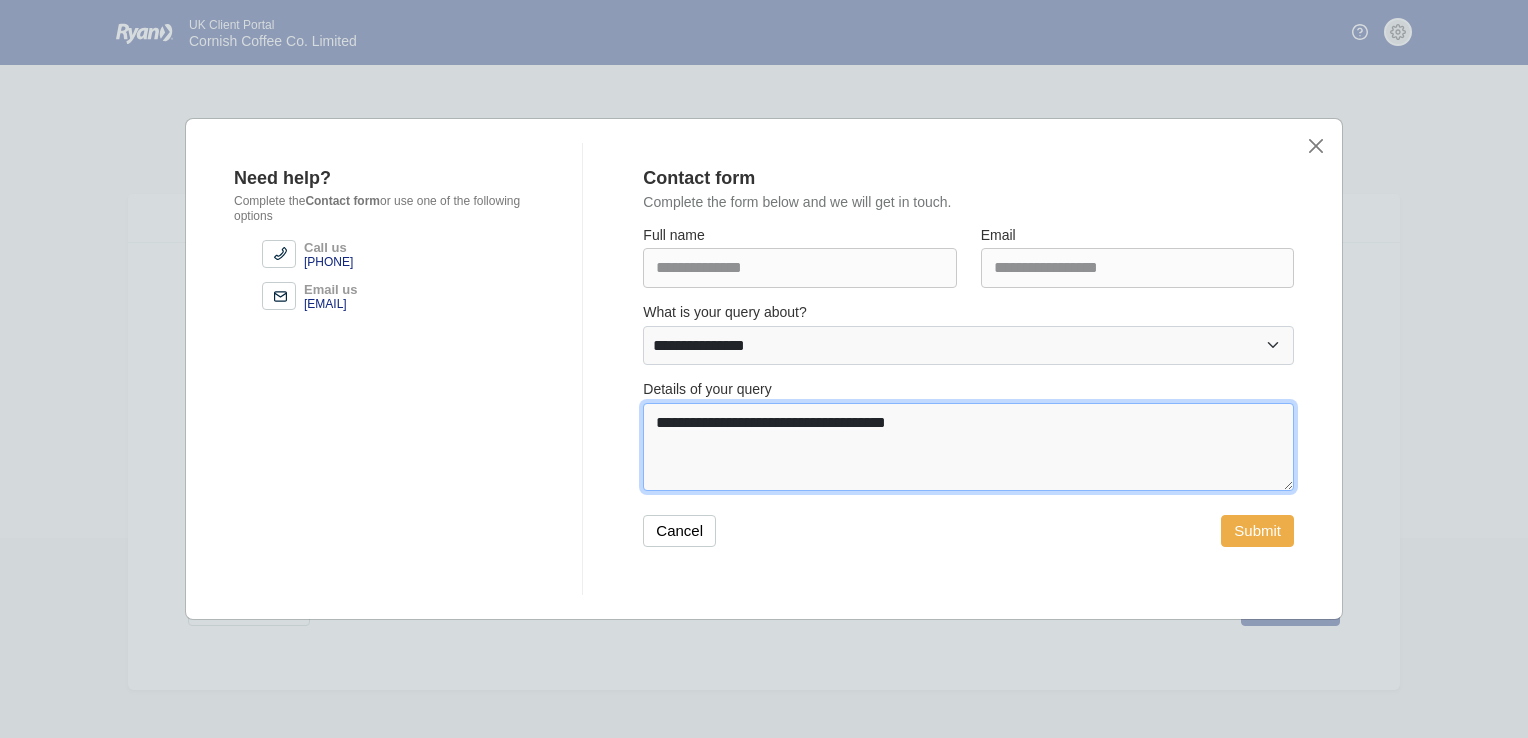 type on "**********" 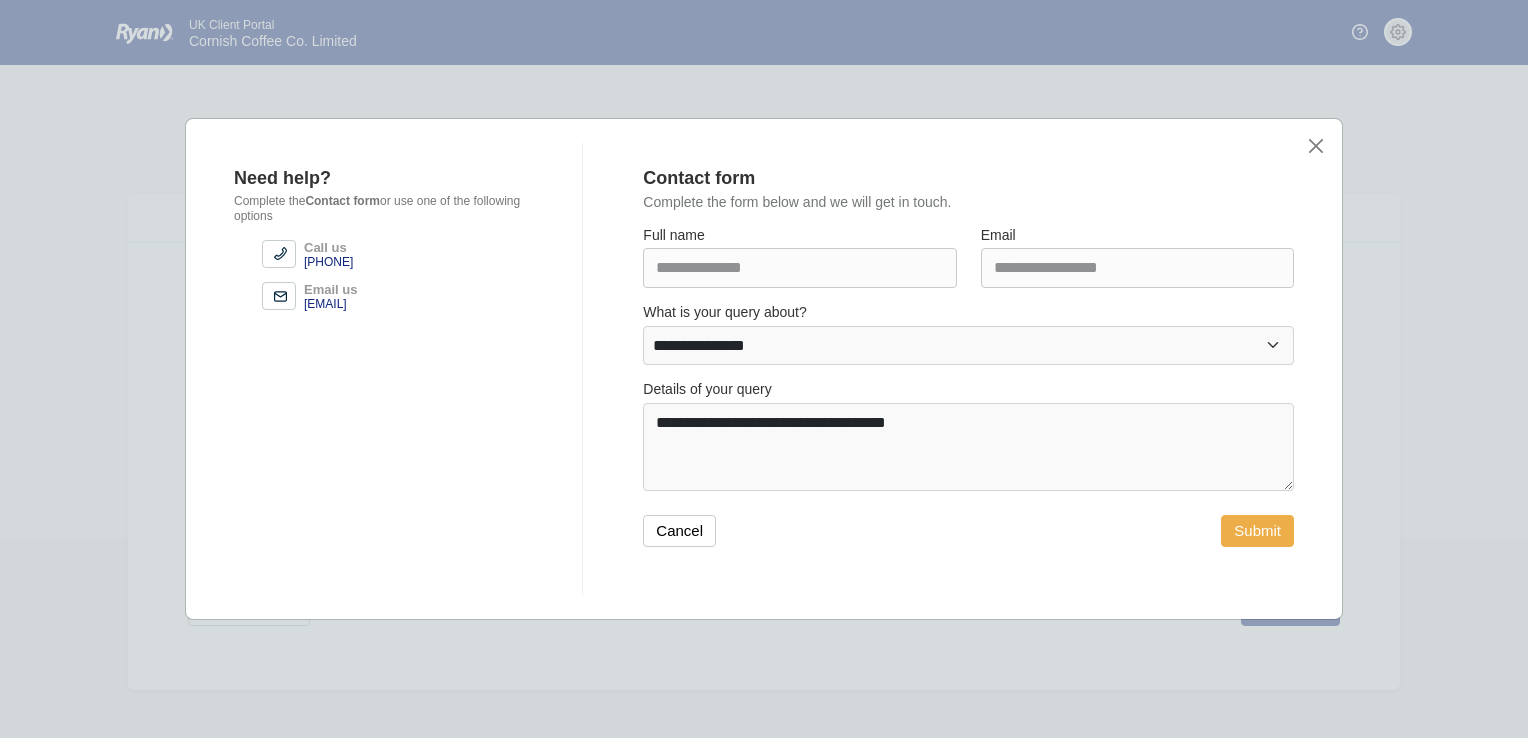 click on "Submit" at bounding box center [1257, 531] 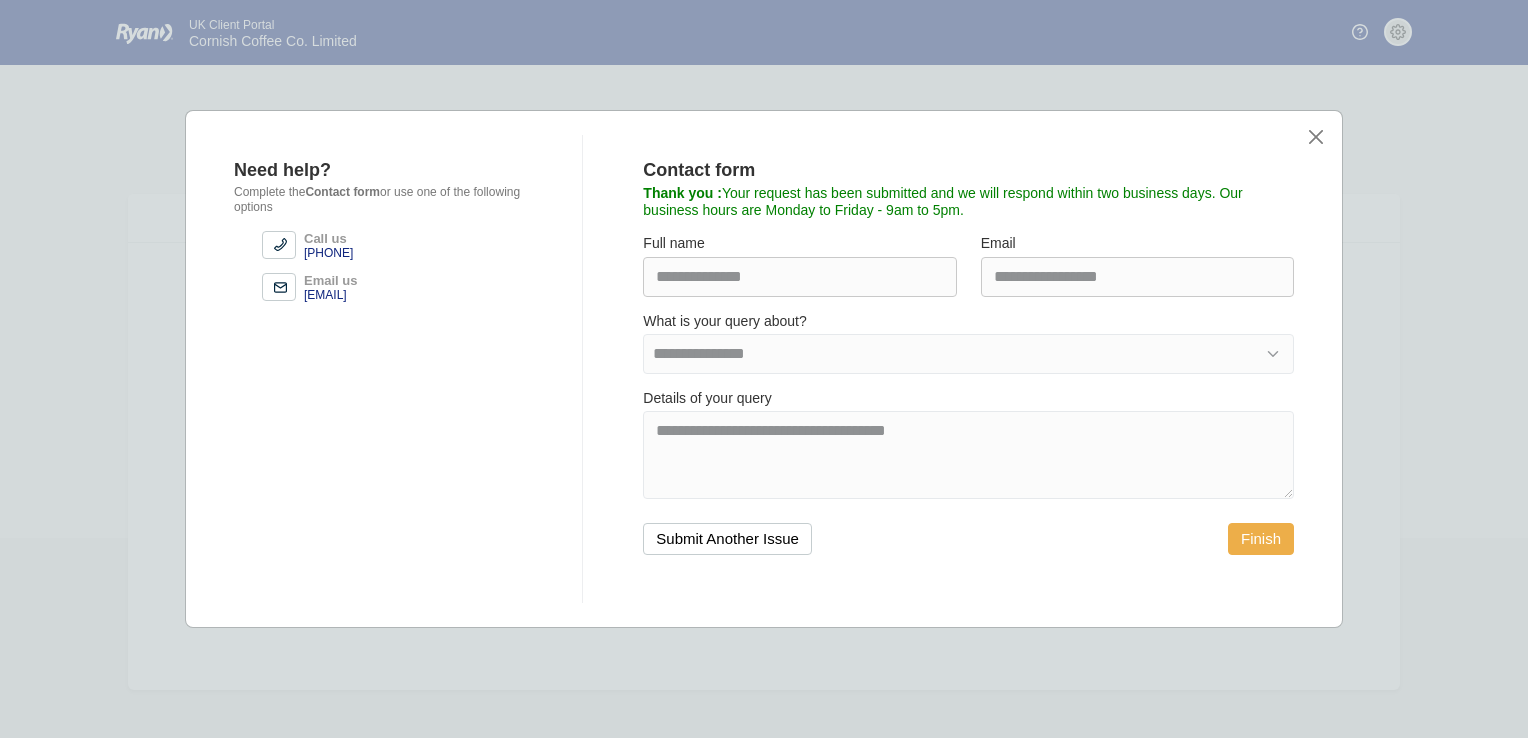 click on "Finish" at bounding box center [1261, 539] 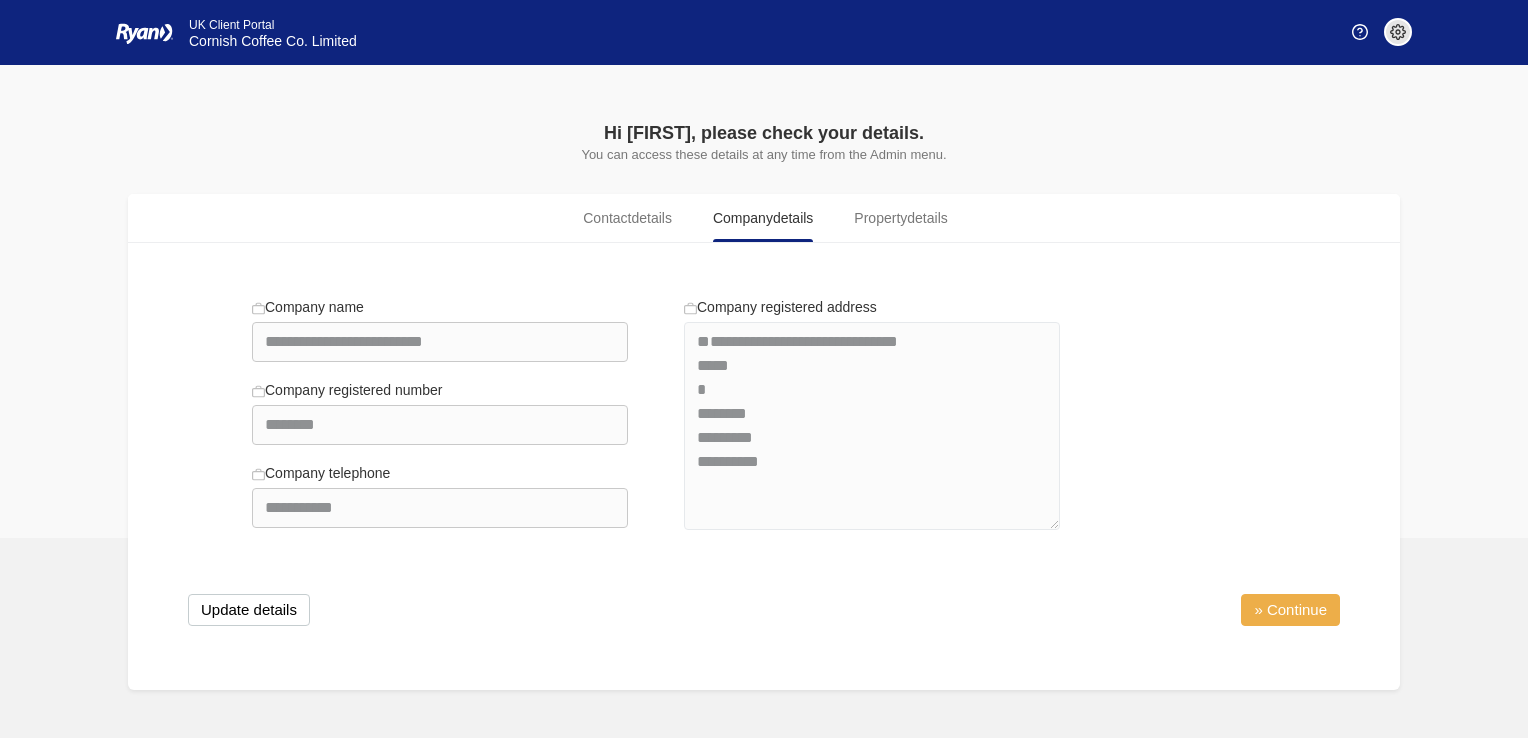 click on "» Continue" at bounding box center [1290, 610] 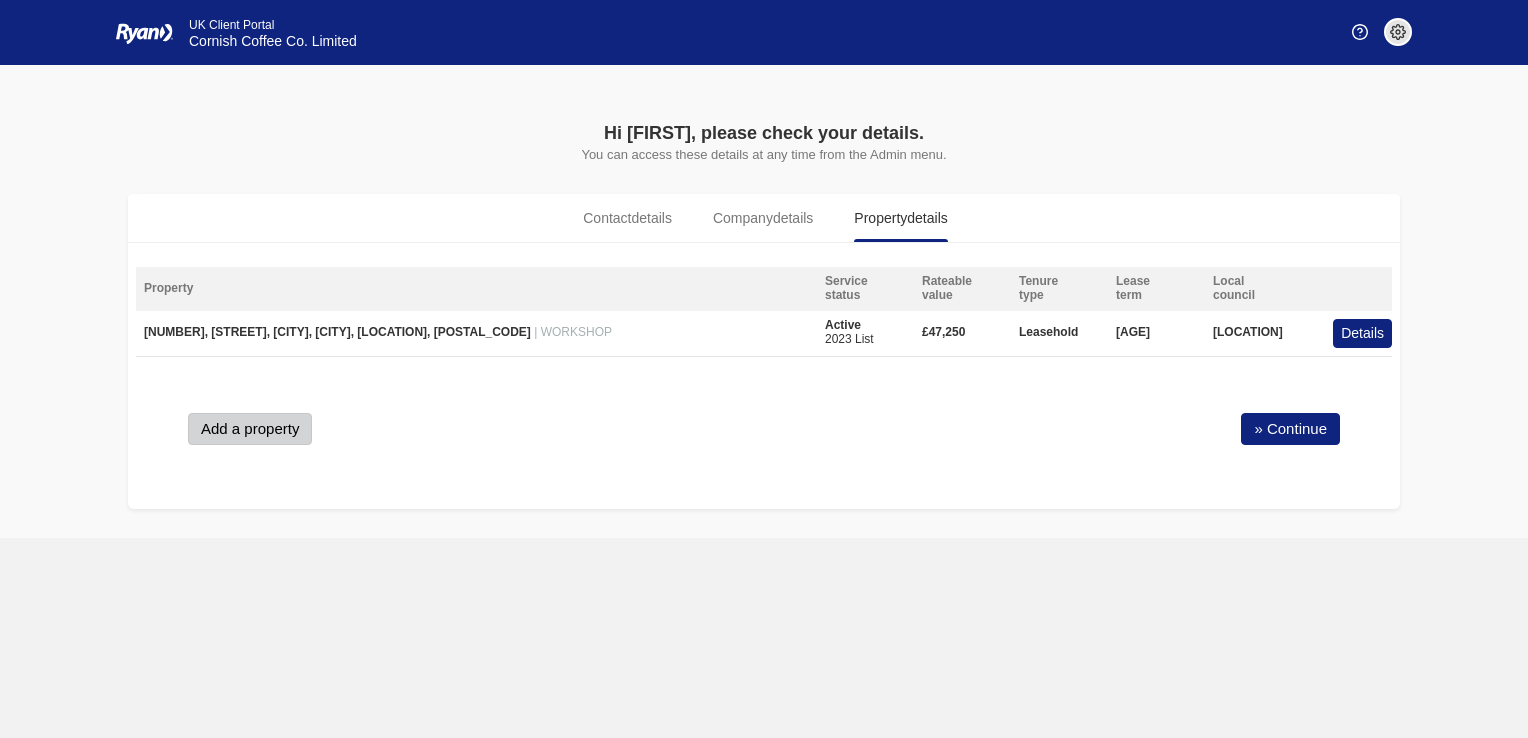 click on "Add a property" at bounding box center (250, 429) 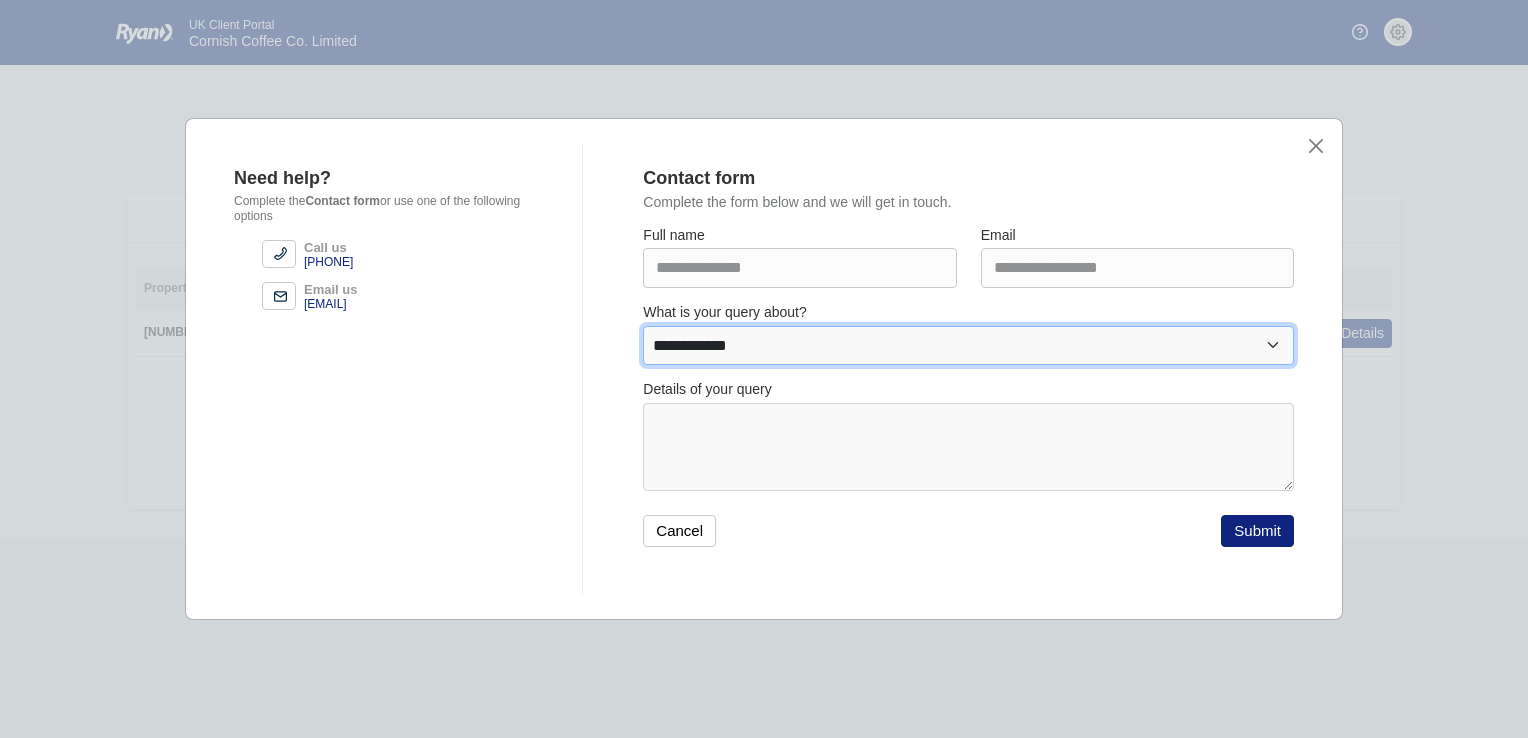click on "**********" at bounding box center (968, 346) 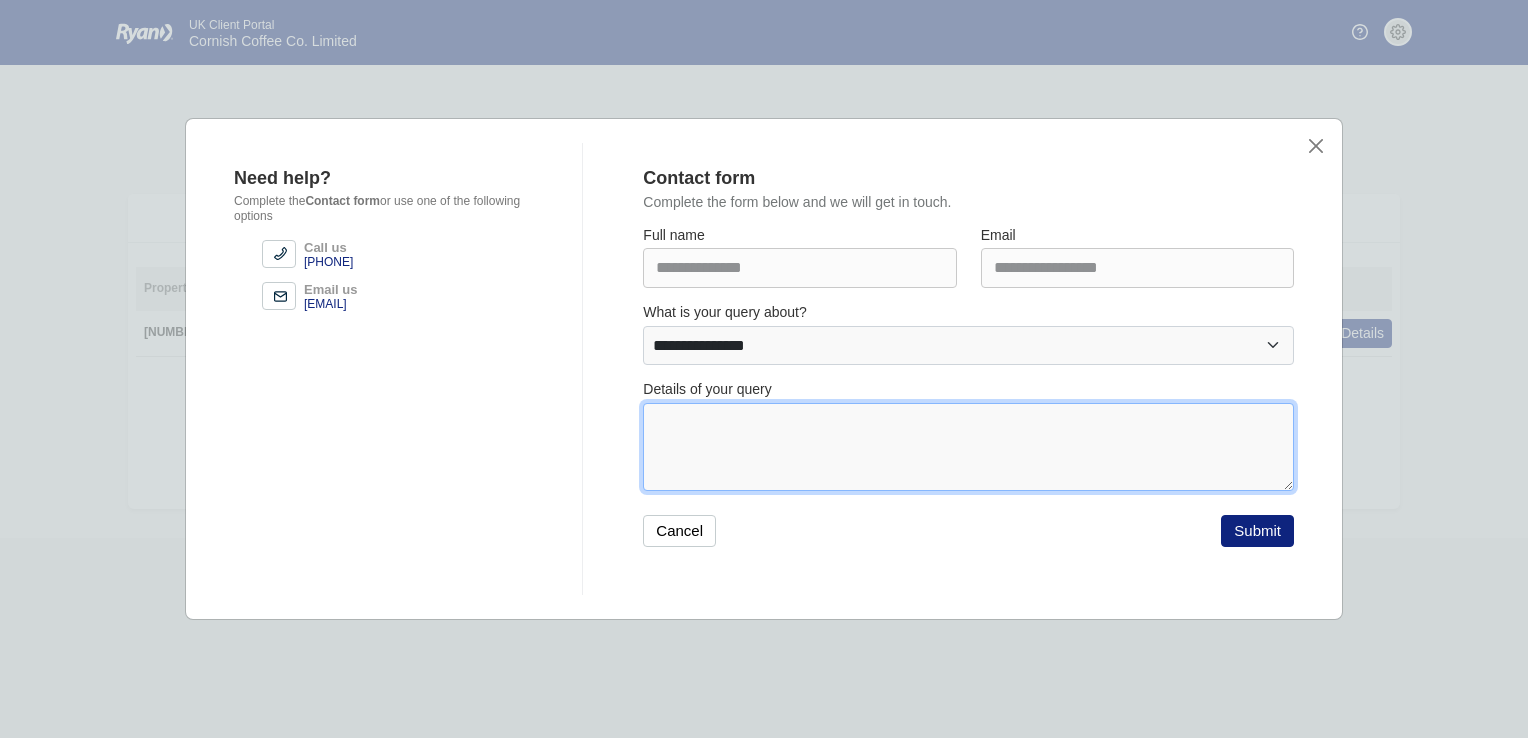 click at bounding box center (968, 447) 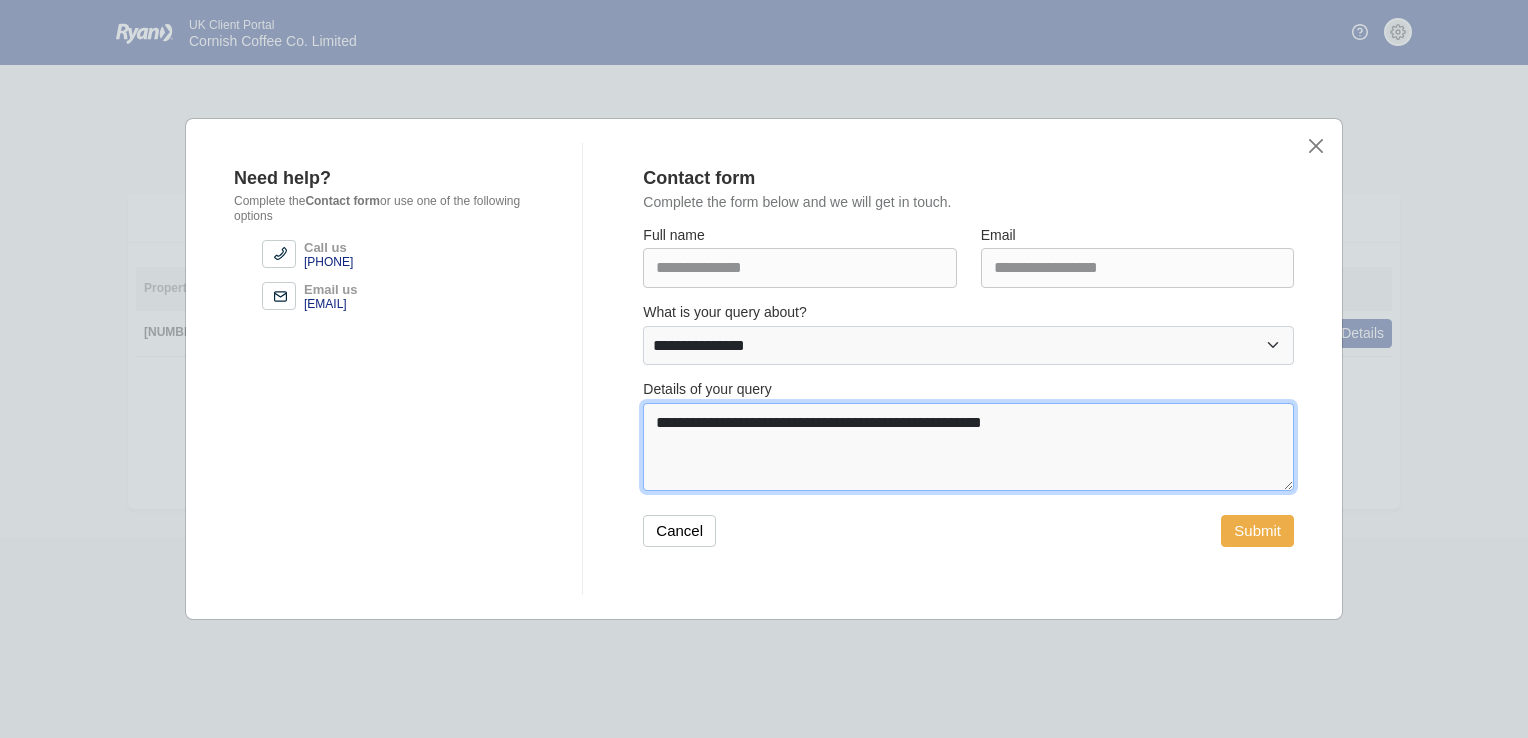type on "**********" 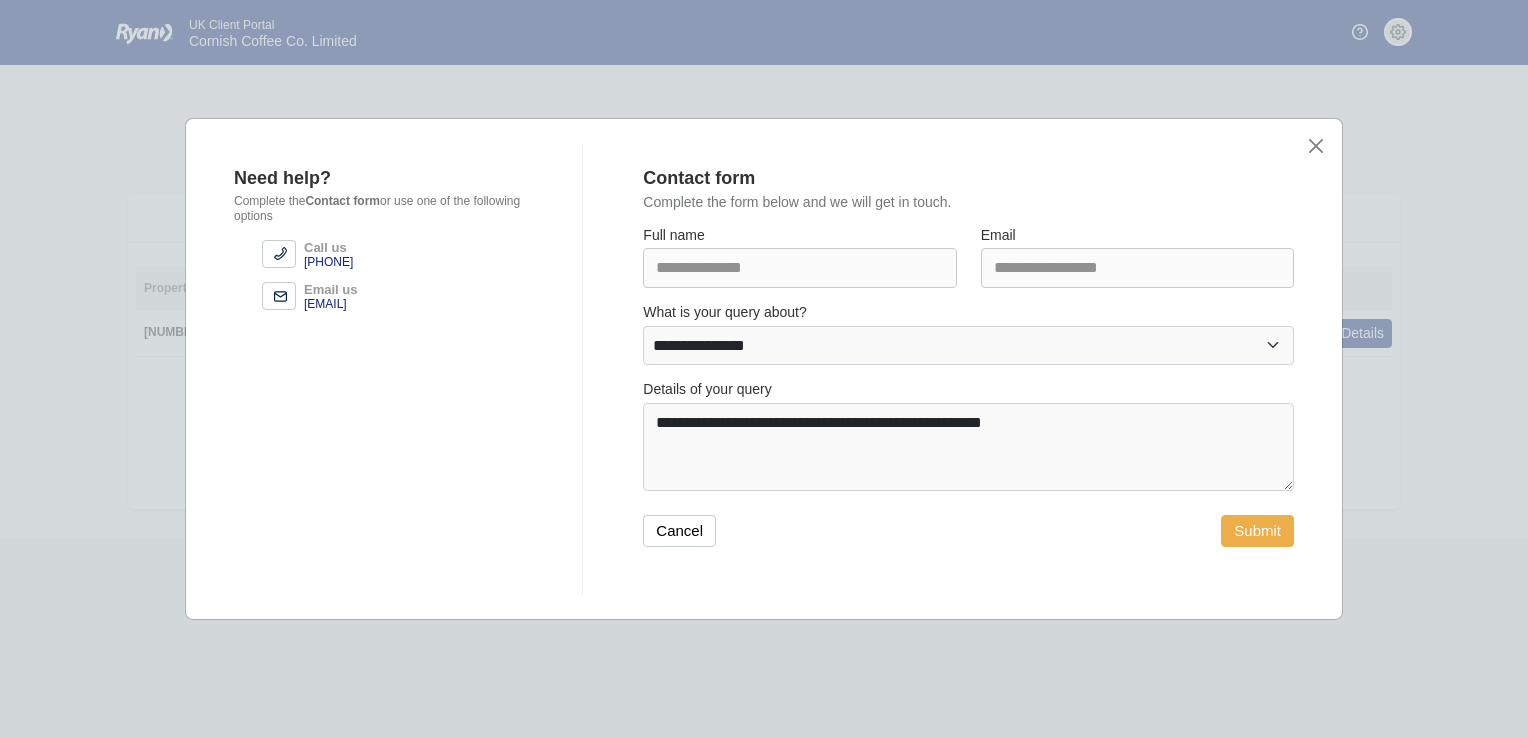 click on "Submit" at bounding box center (1257, 531) 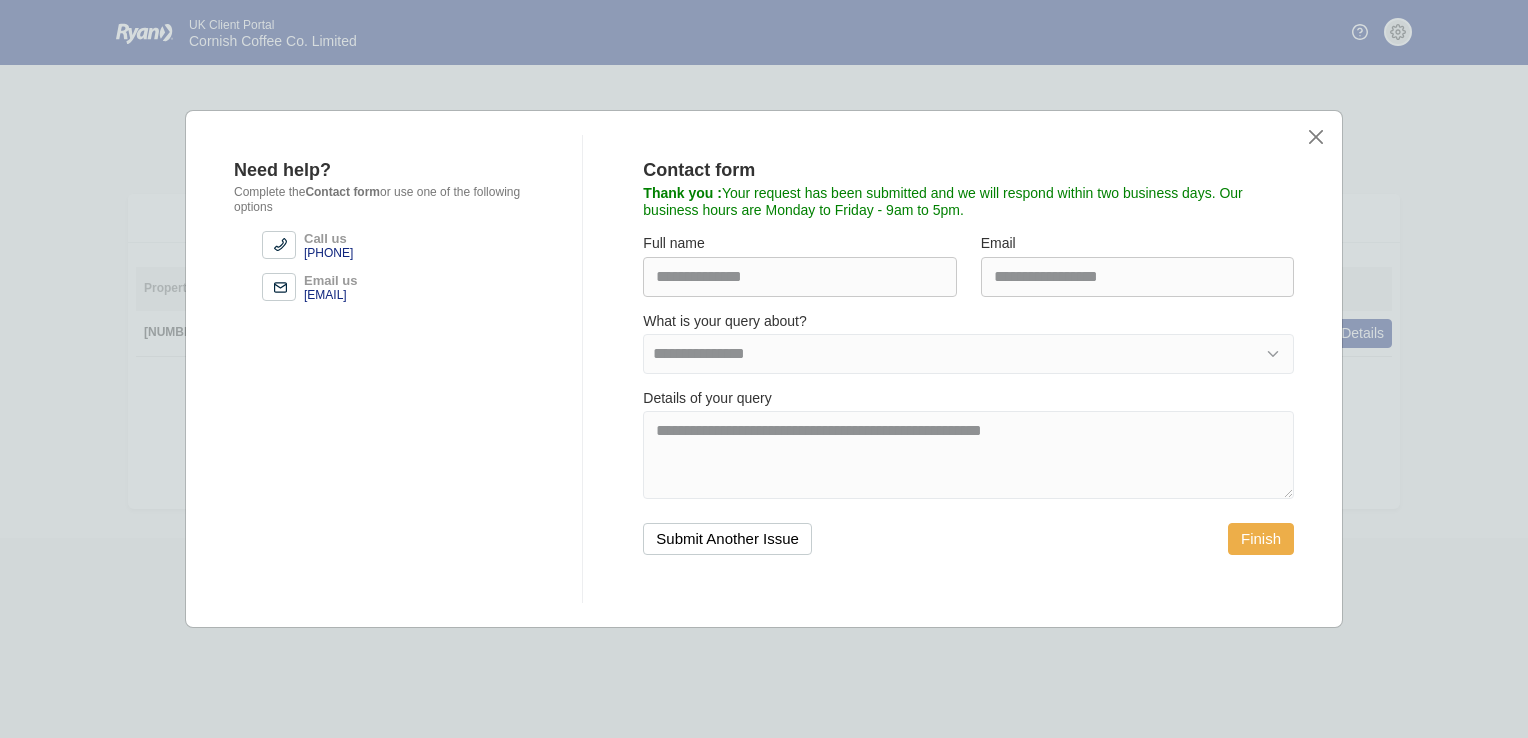 click on "Finish" at bounding box center (1261, 539) 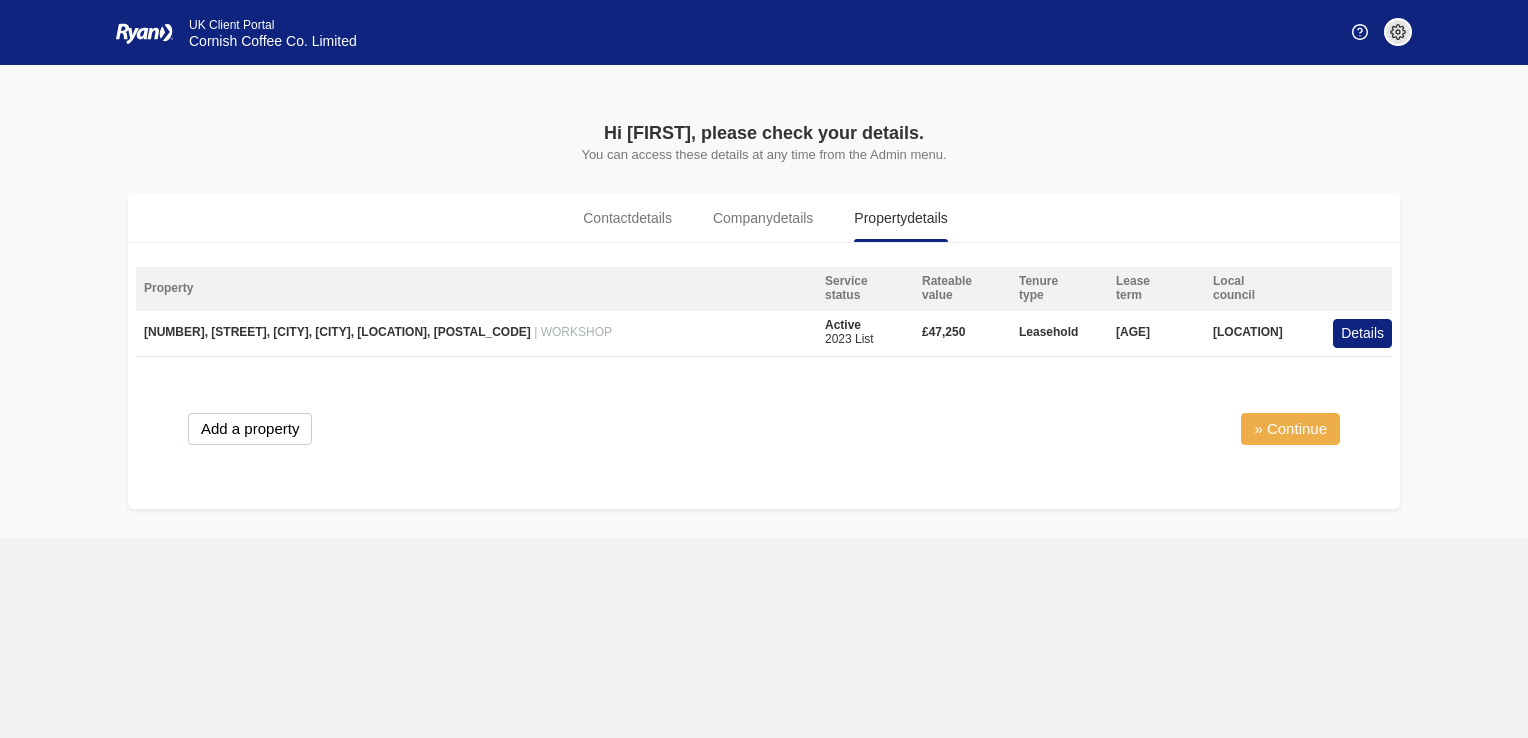 click on "» Continue" at bounding box center (1290, 429) 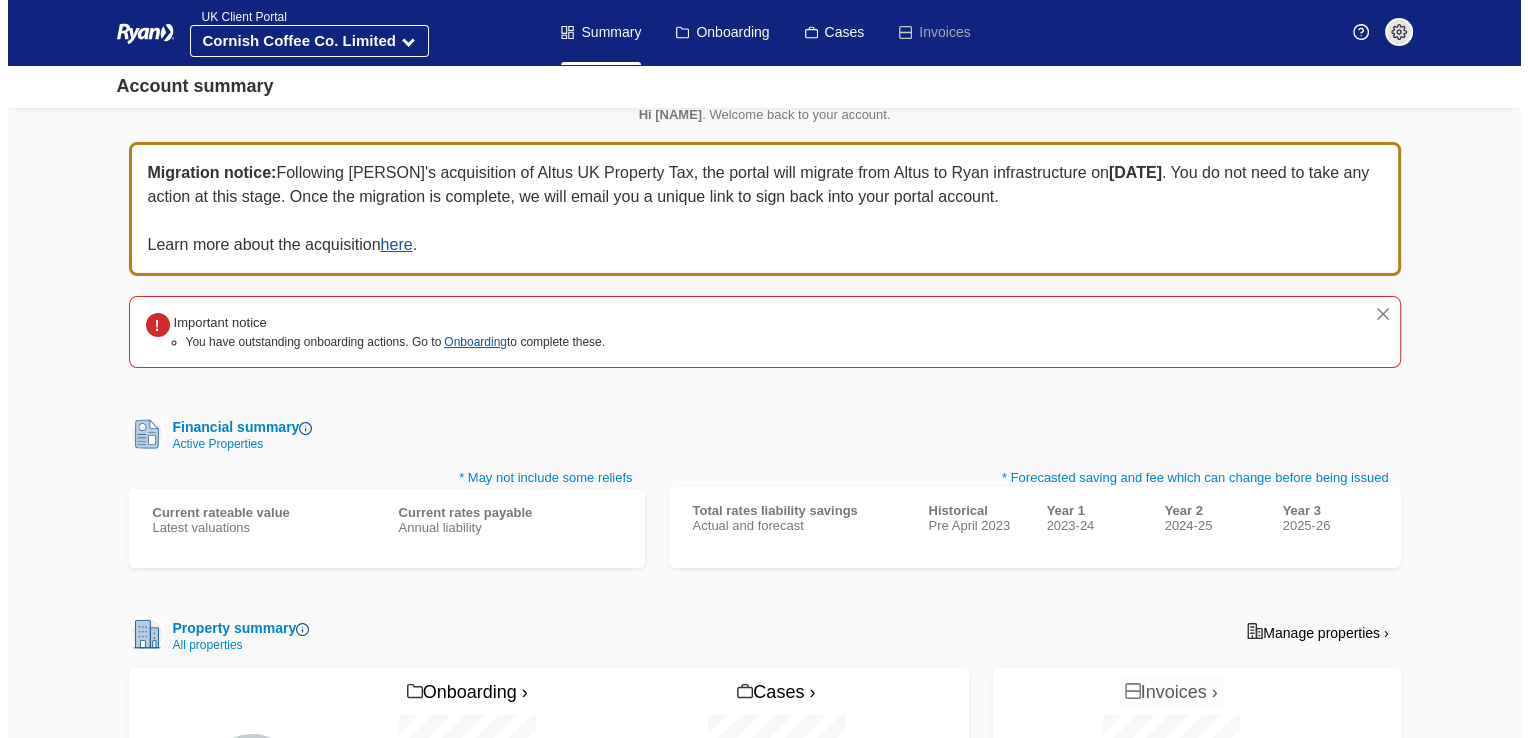 scroll, scrollTop: 0, scrollLeft: 0, axis: both 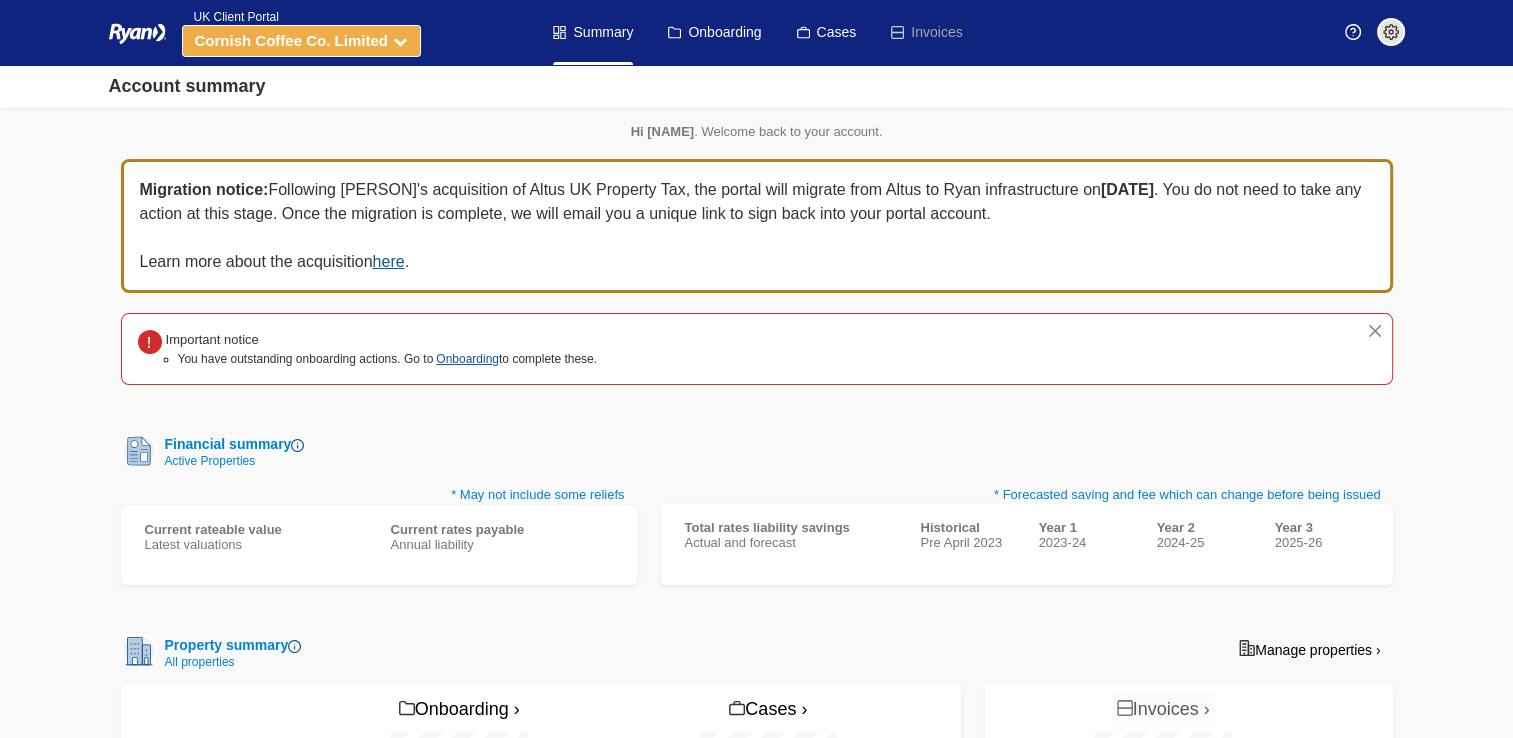 click on "Cornish Coffee Co. Limited" at bounding box center (301, 41) 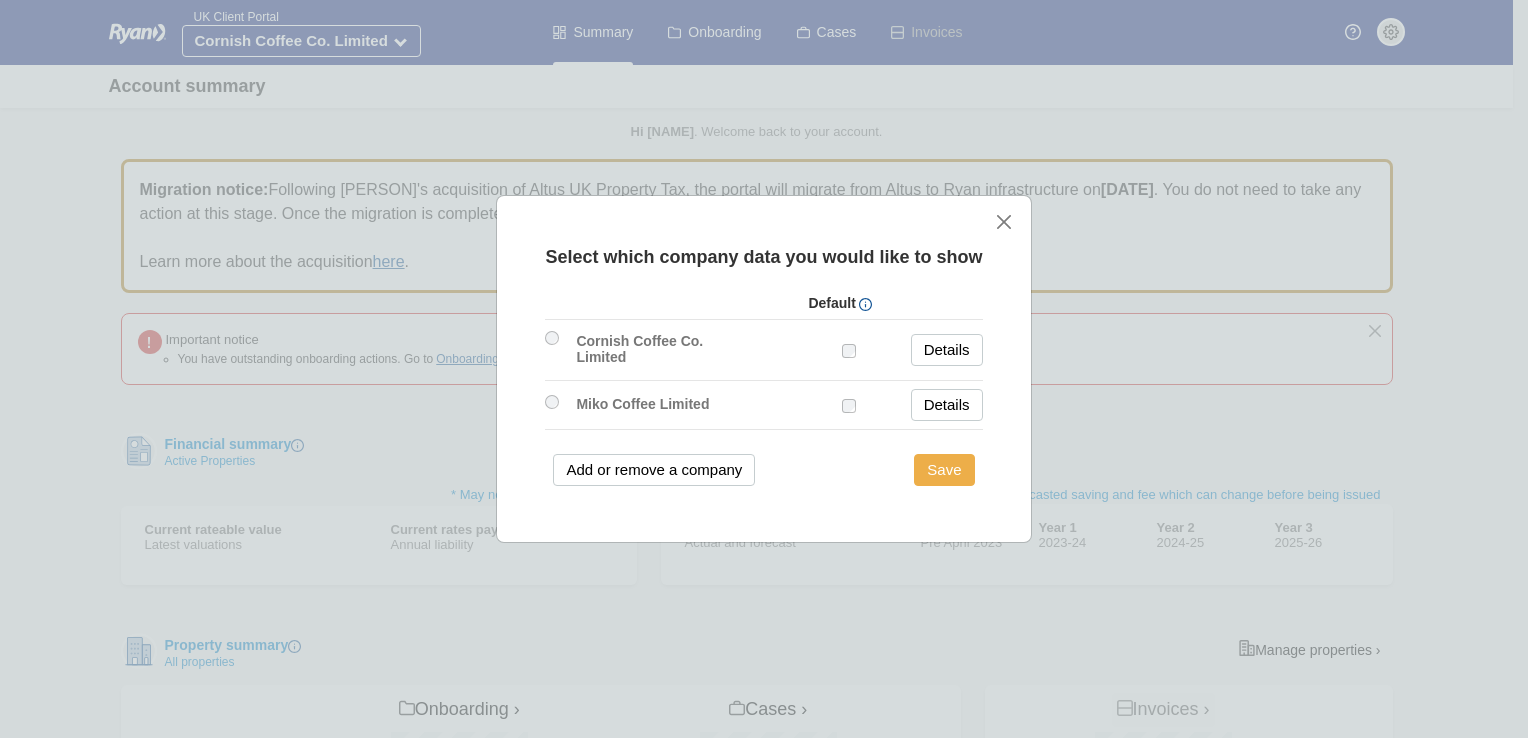 click on "Save" at bounding box center (944, 470) 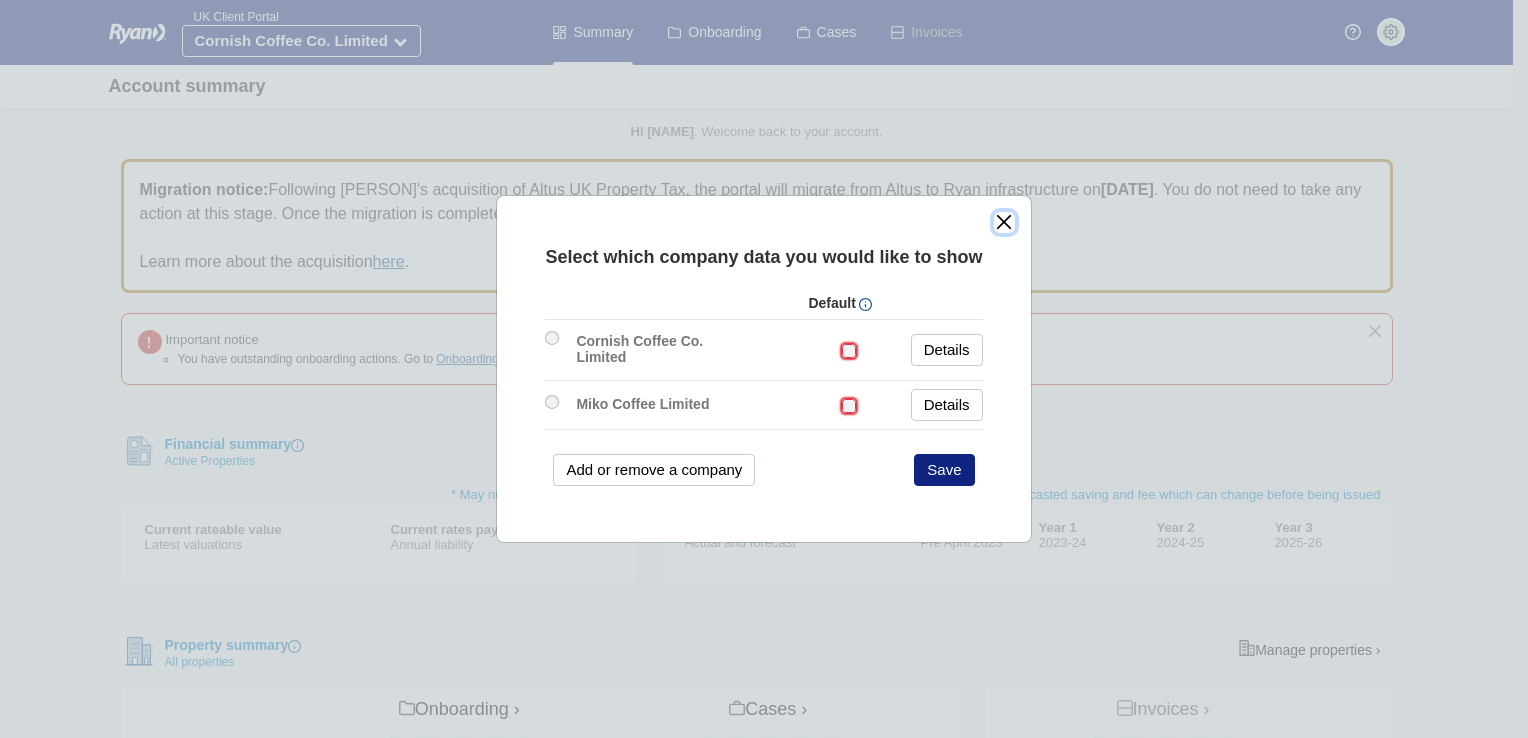 click at bounding box center (1004, 222) 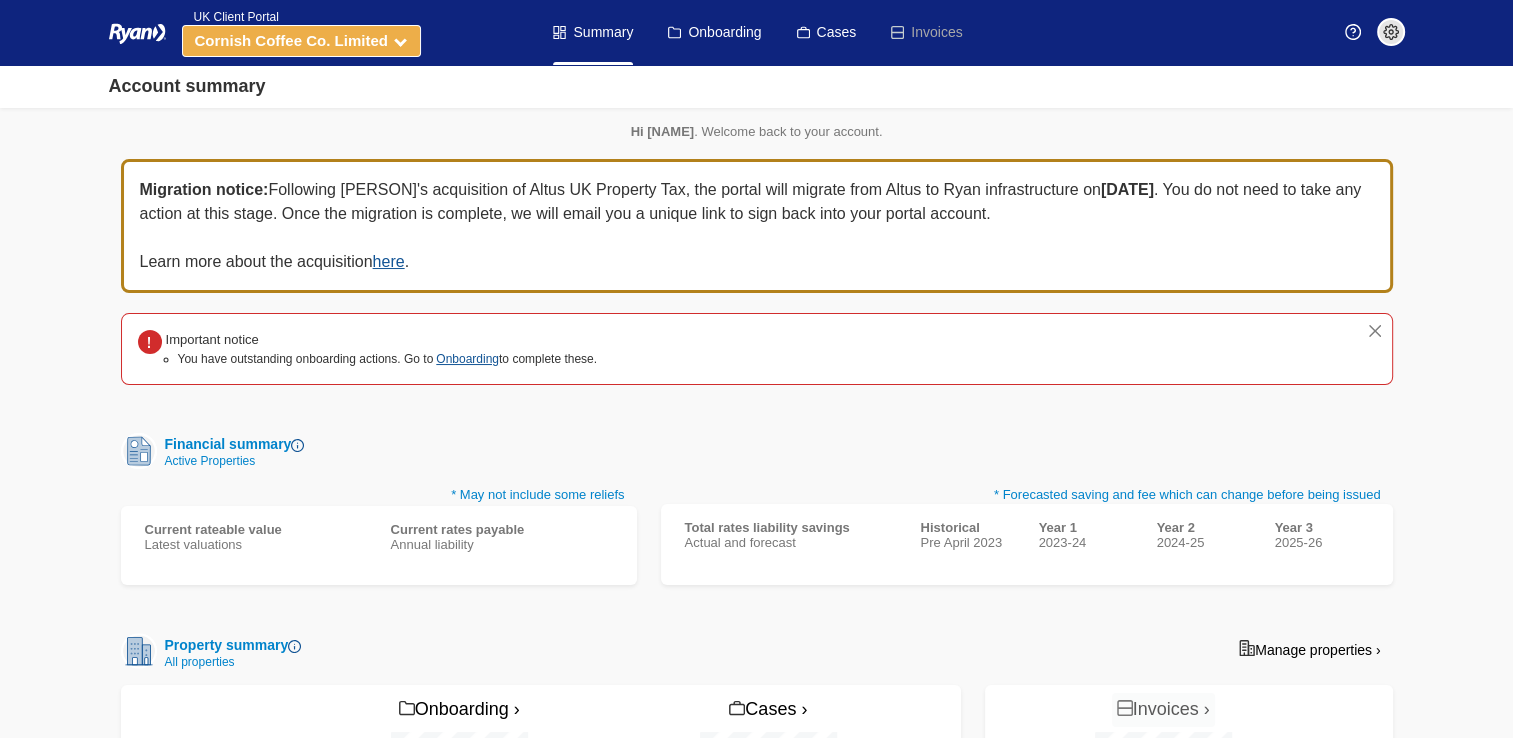 click on "Cornish Coffee Co. Limited" at bounding box center (301, 41) 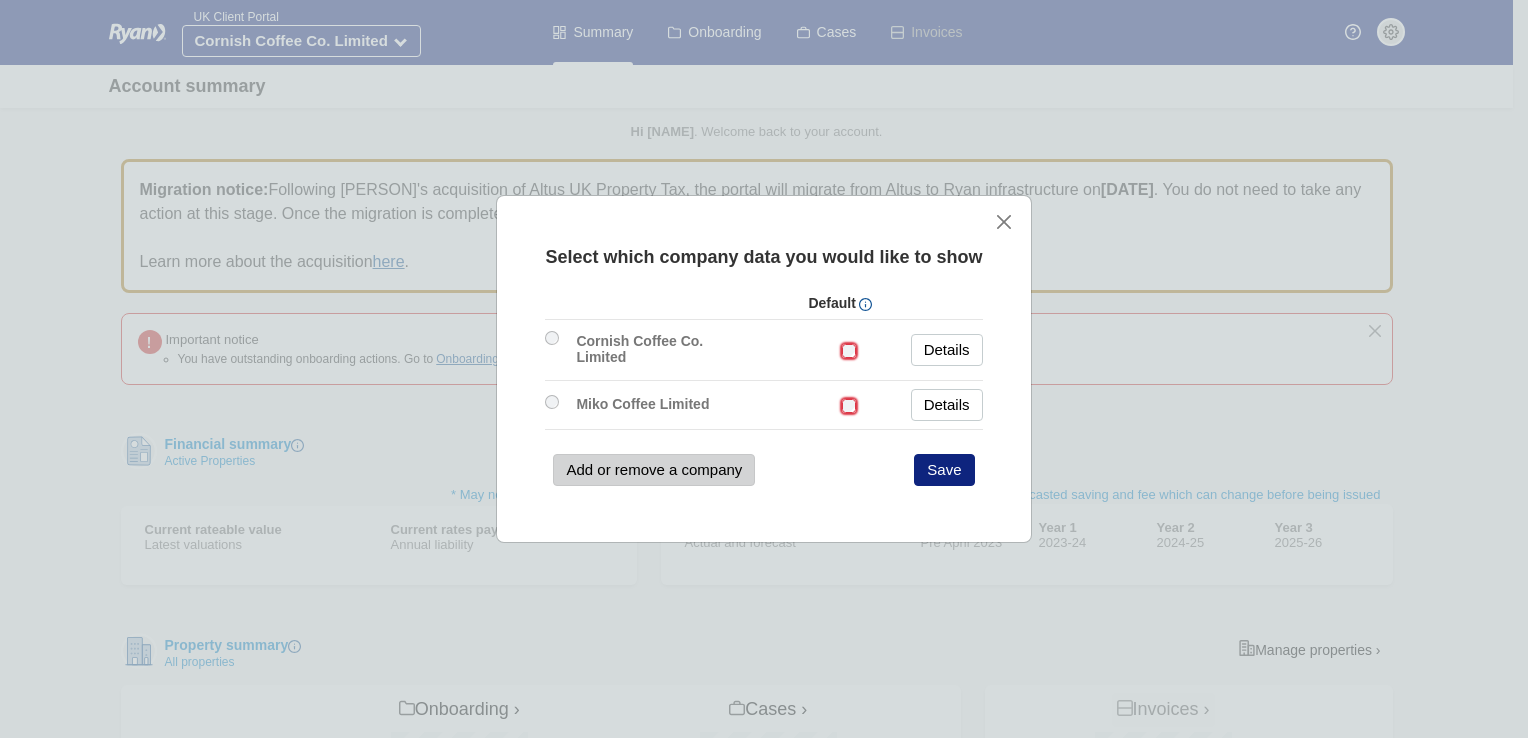 click on "Add or remove a company" at bounding box center (654, 470) 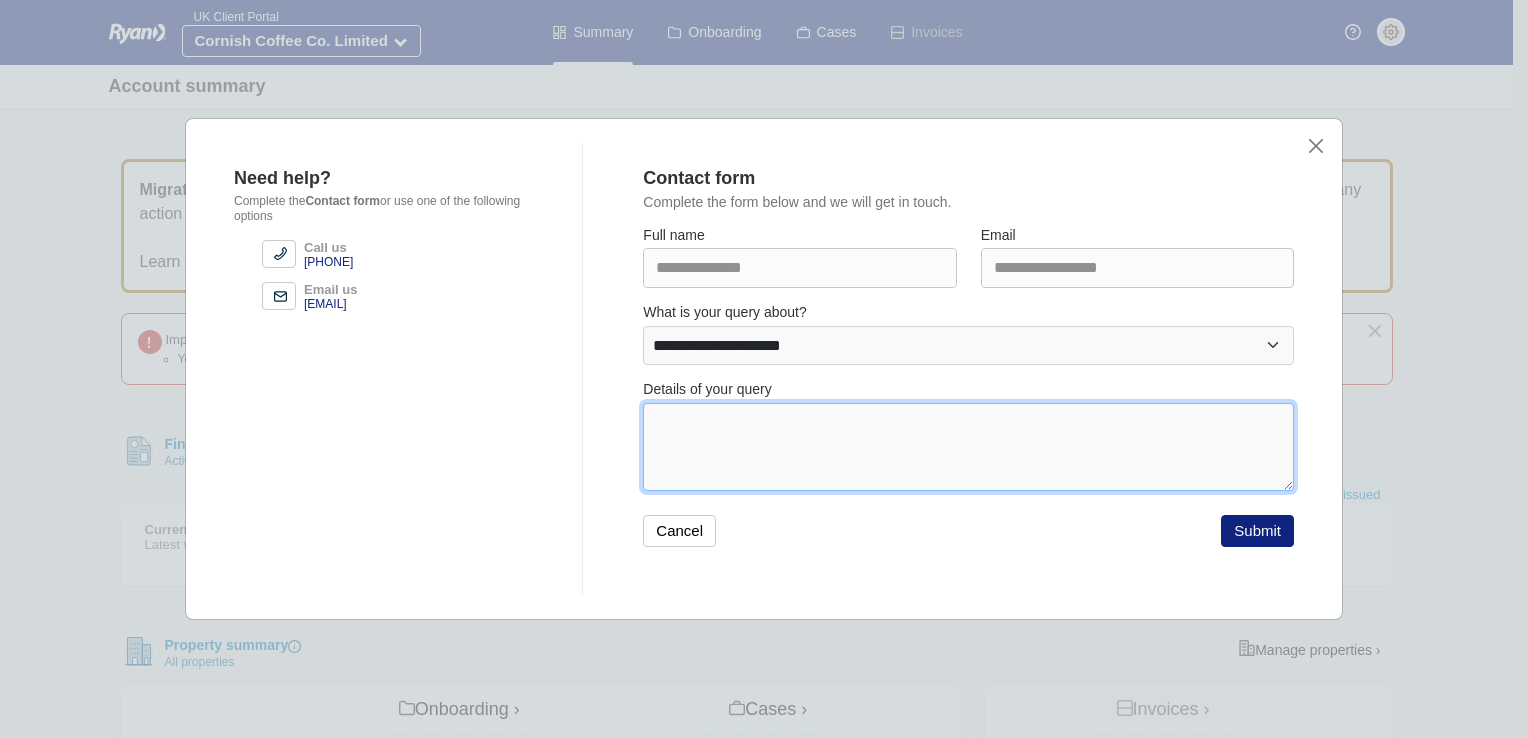 click at bounding box center (968, 447) 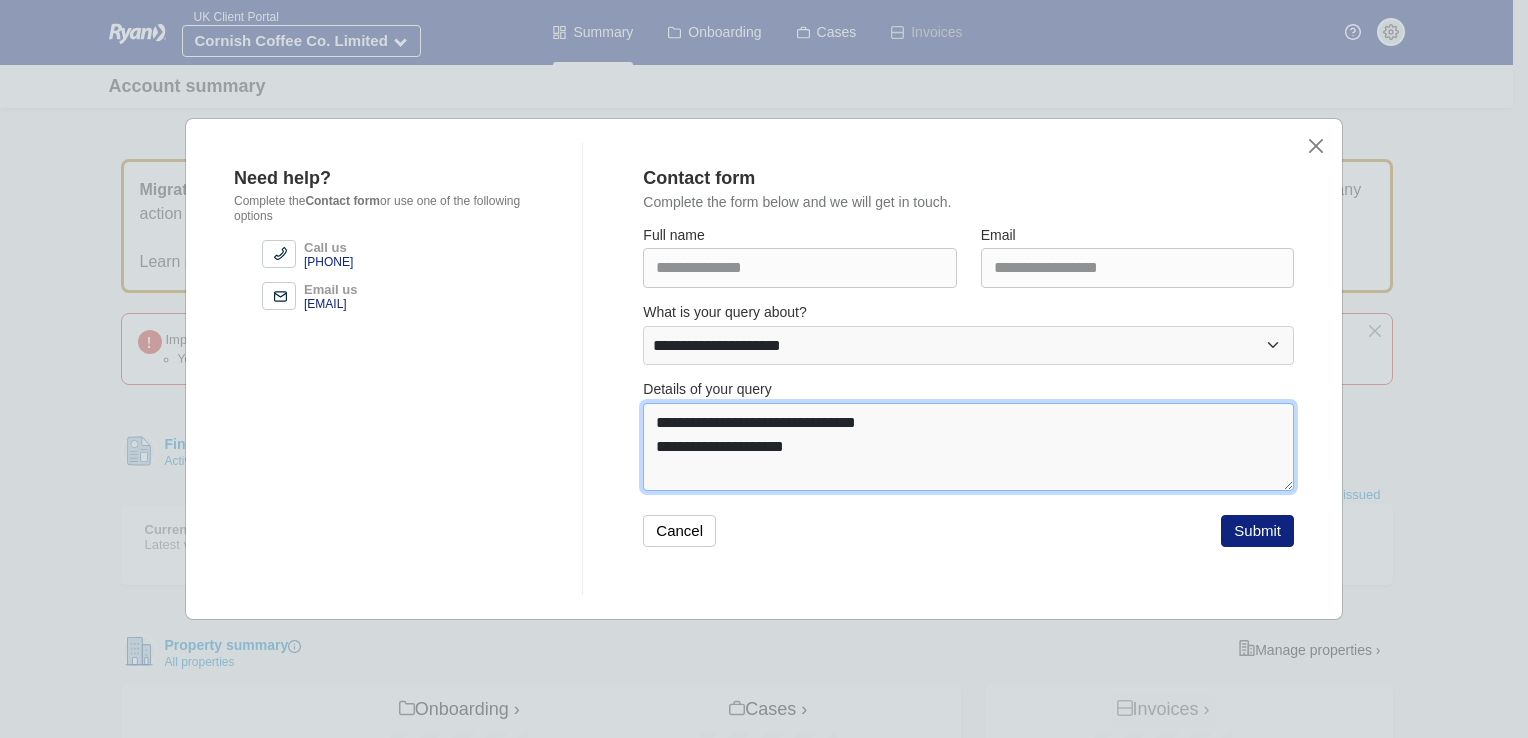 paste on "*********" 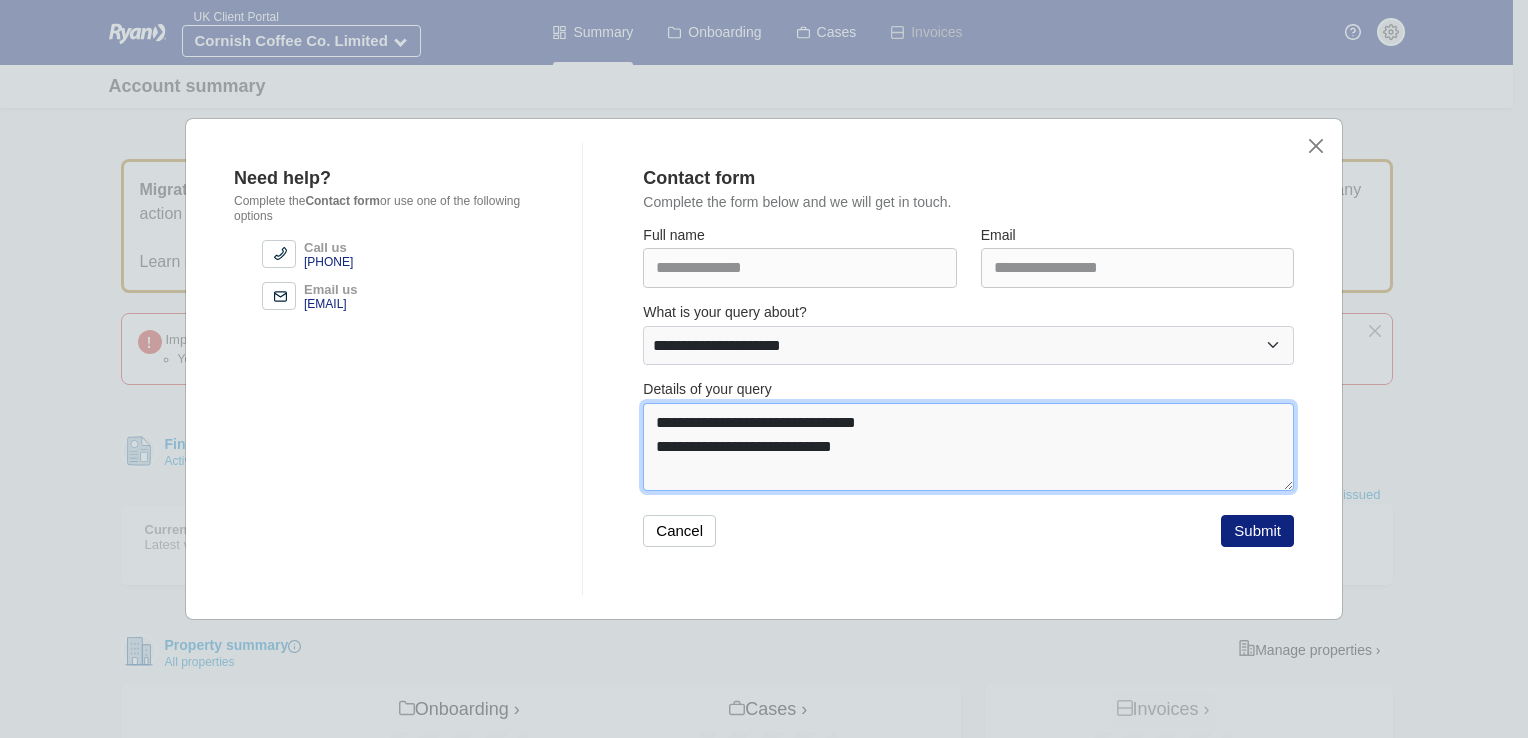 click on "**********" at bounding box center (968, 447) 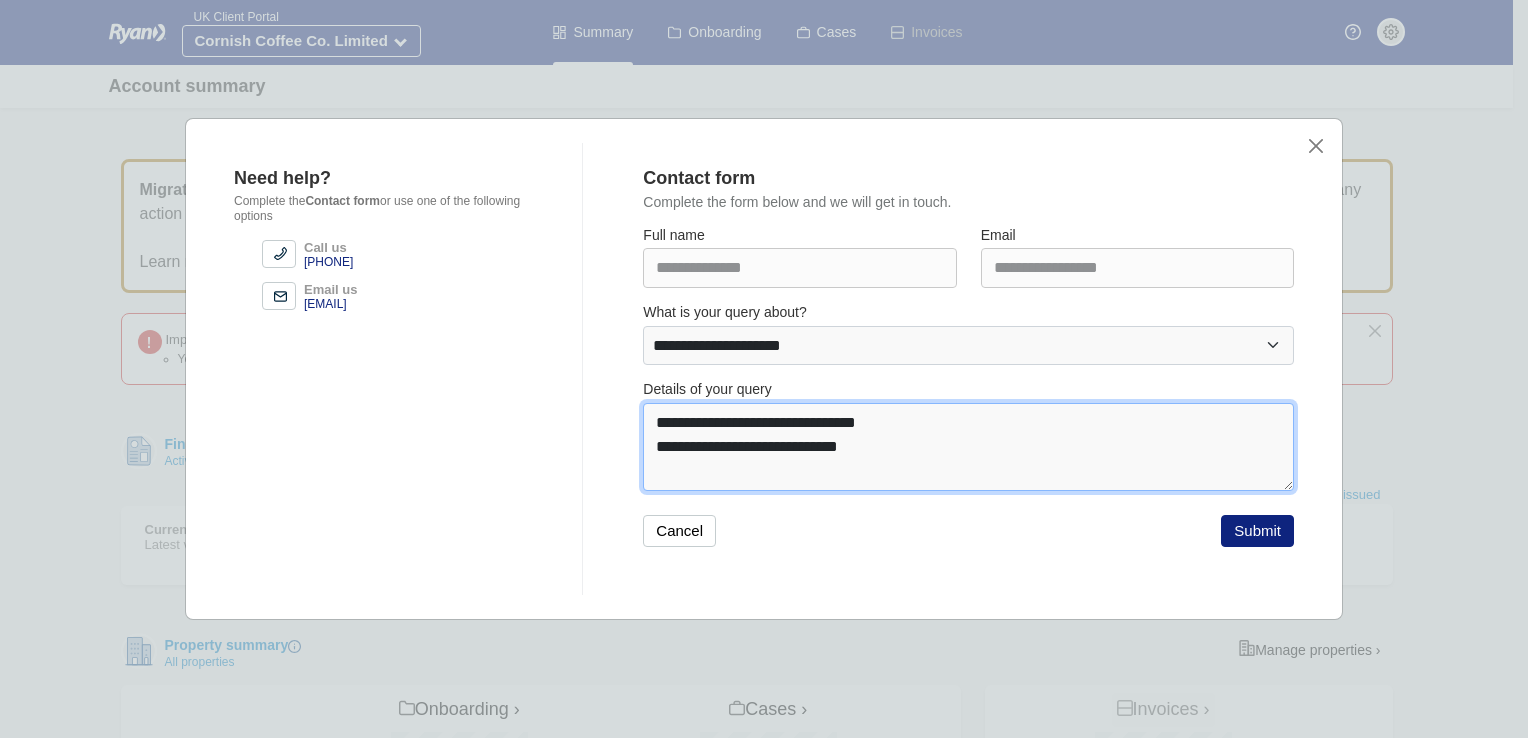 paste on "**********" 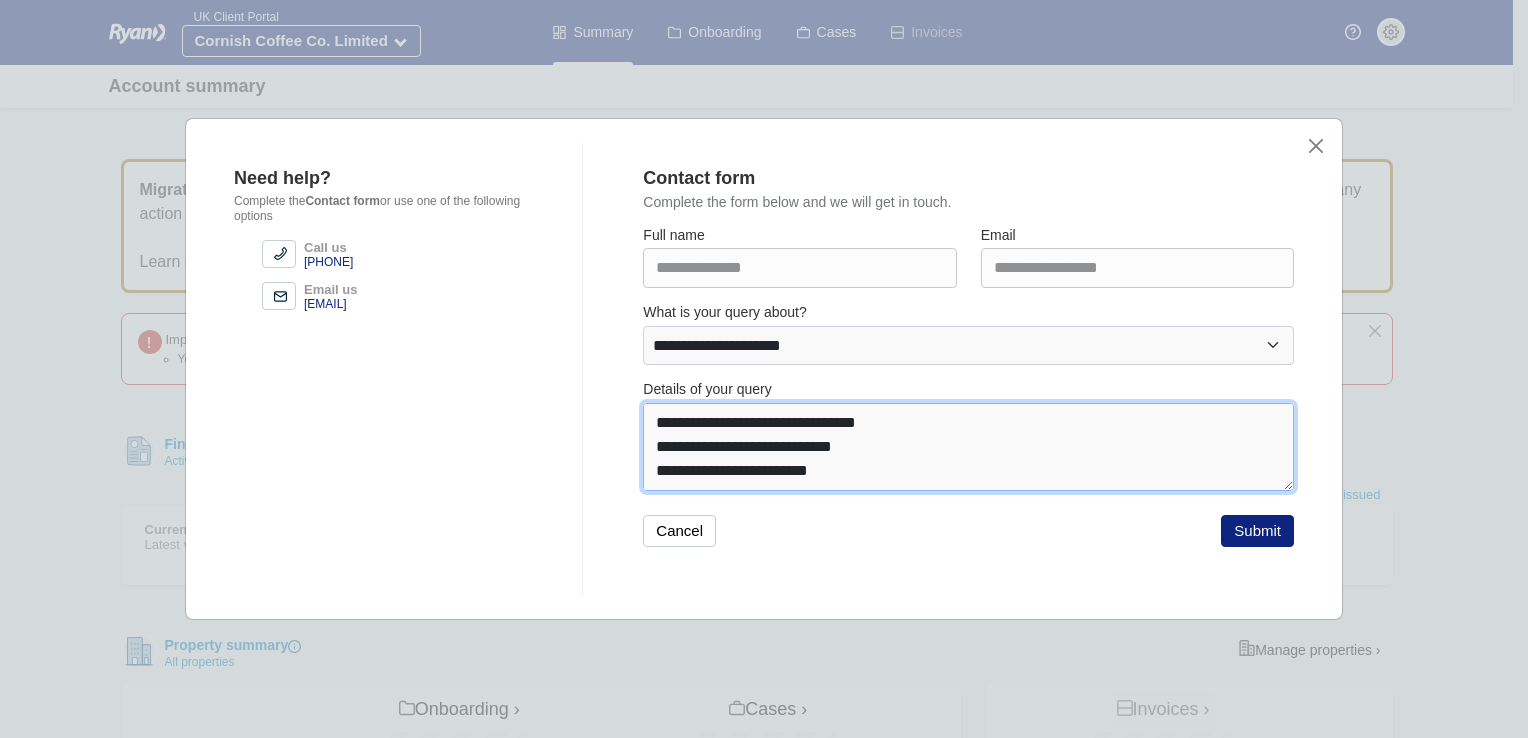 scroll, scrollTop: 38, scrollLeft: 0, axis: vertical 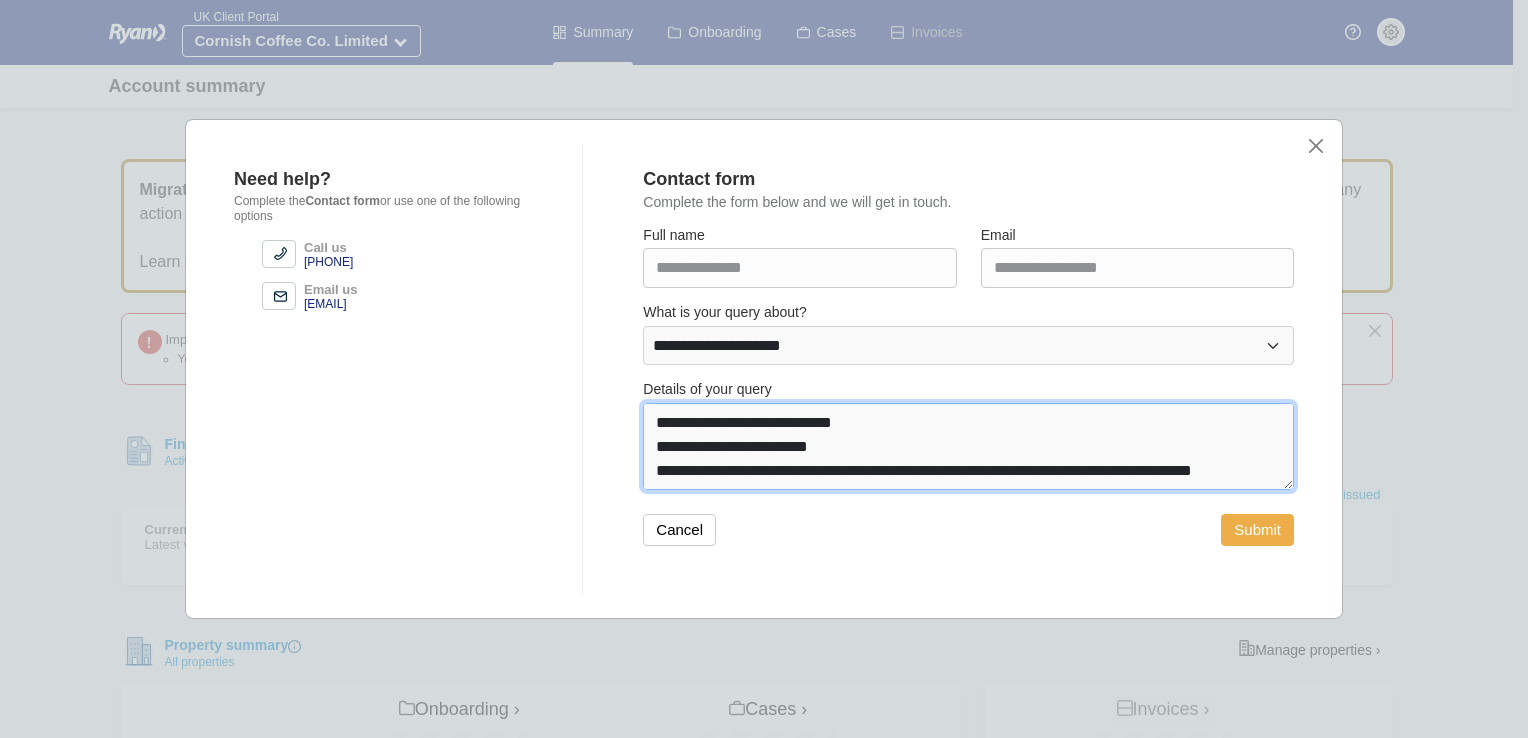 type on "**********" 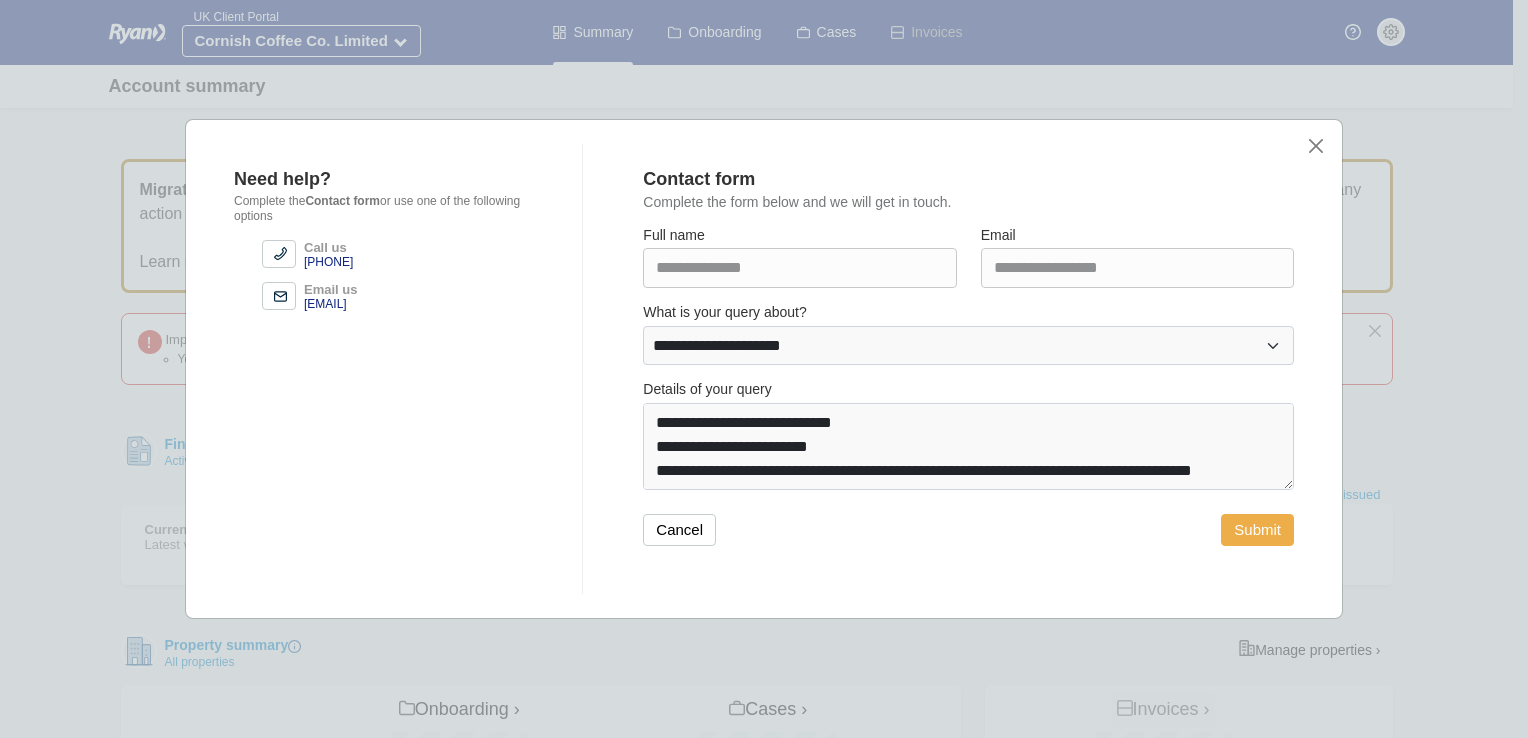 click on "Submit" at bounding box center [1257, 530] 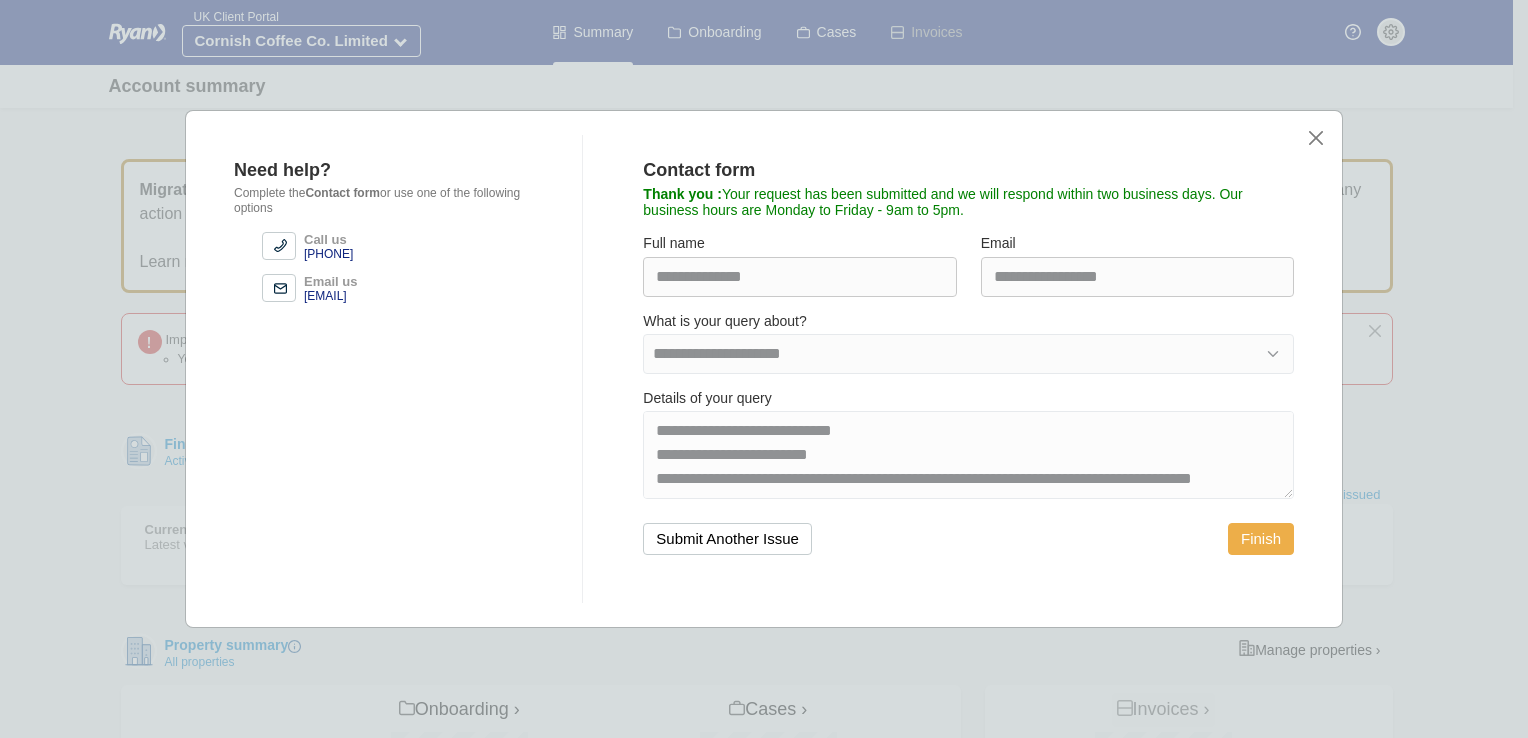 click on "Finish" at bounding box center (1261, 539) 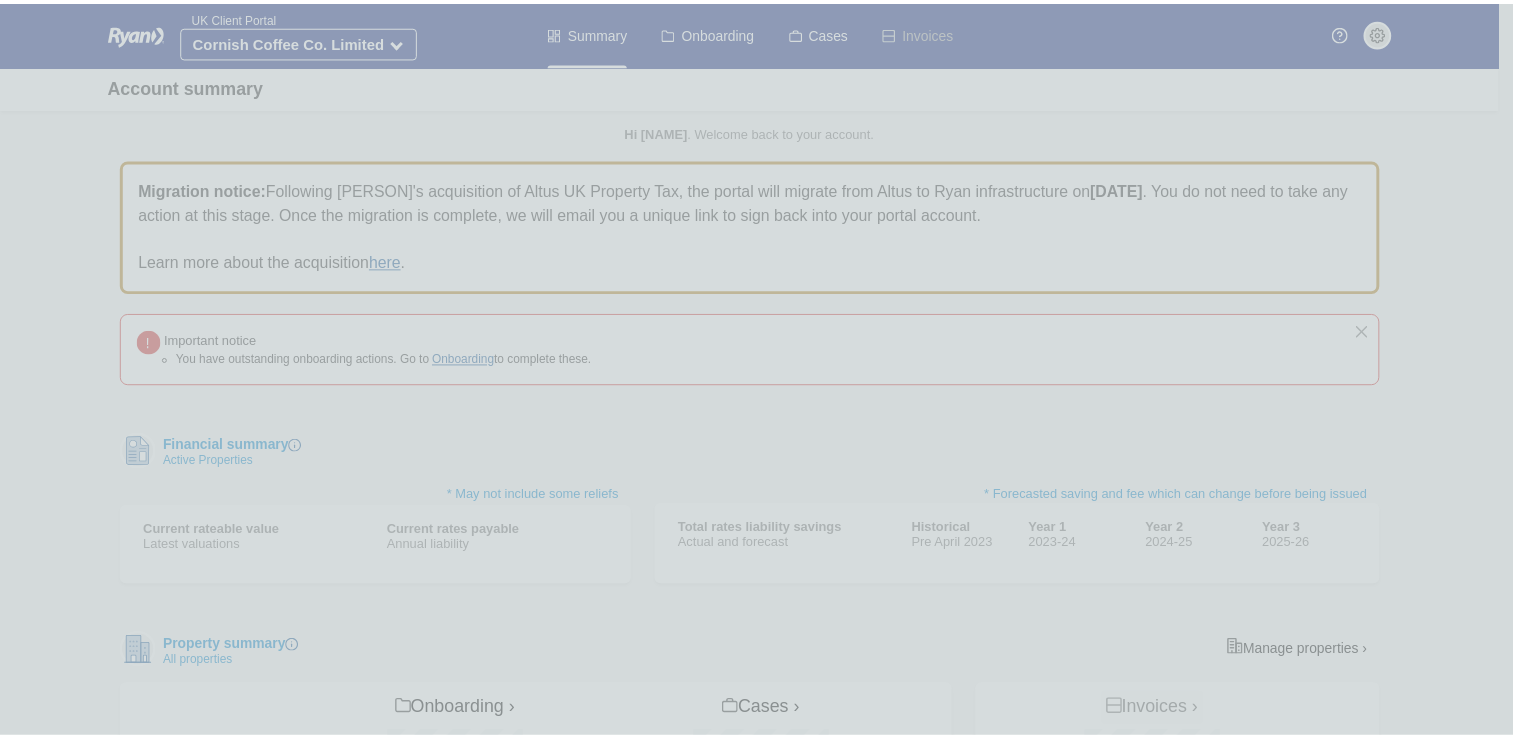 scroll, scrollTop: 0, scrollLeft: 0, axis: both 